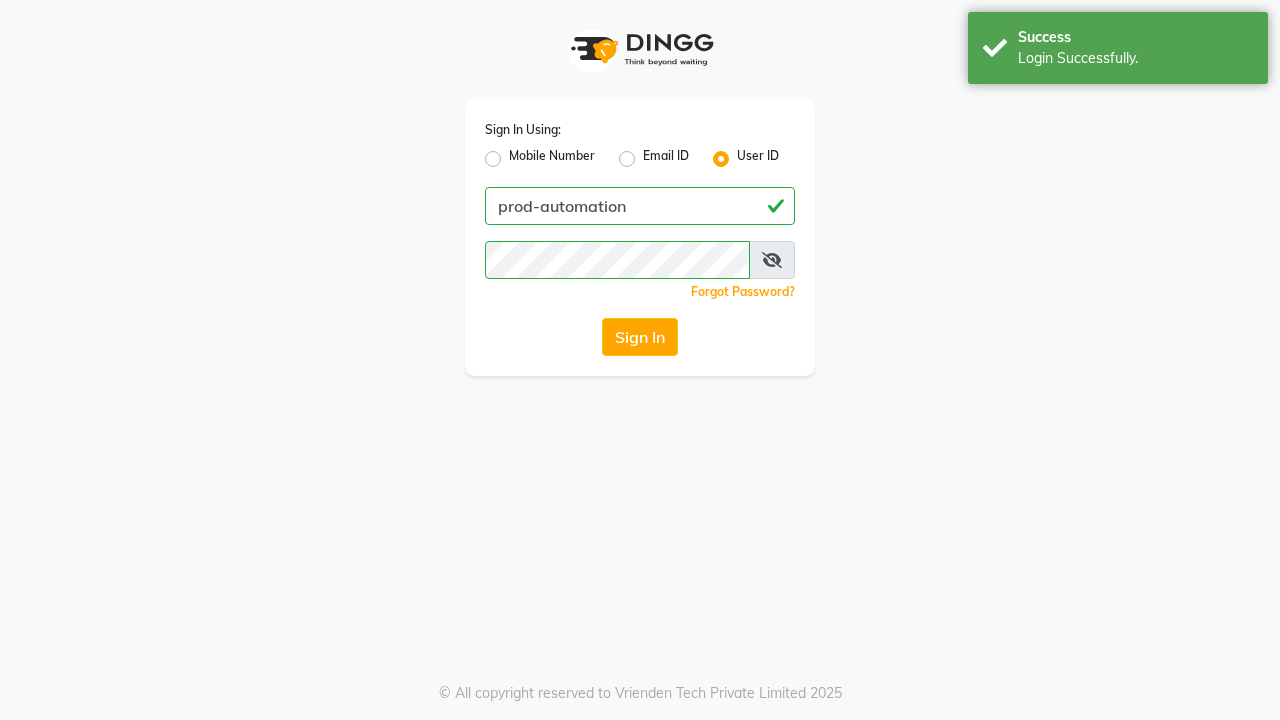 scroll, scrollTop: 0, scrollLeft: 0, axis: both 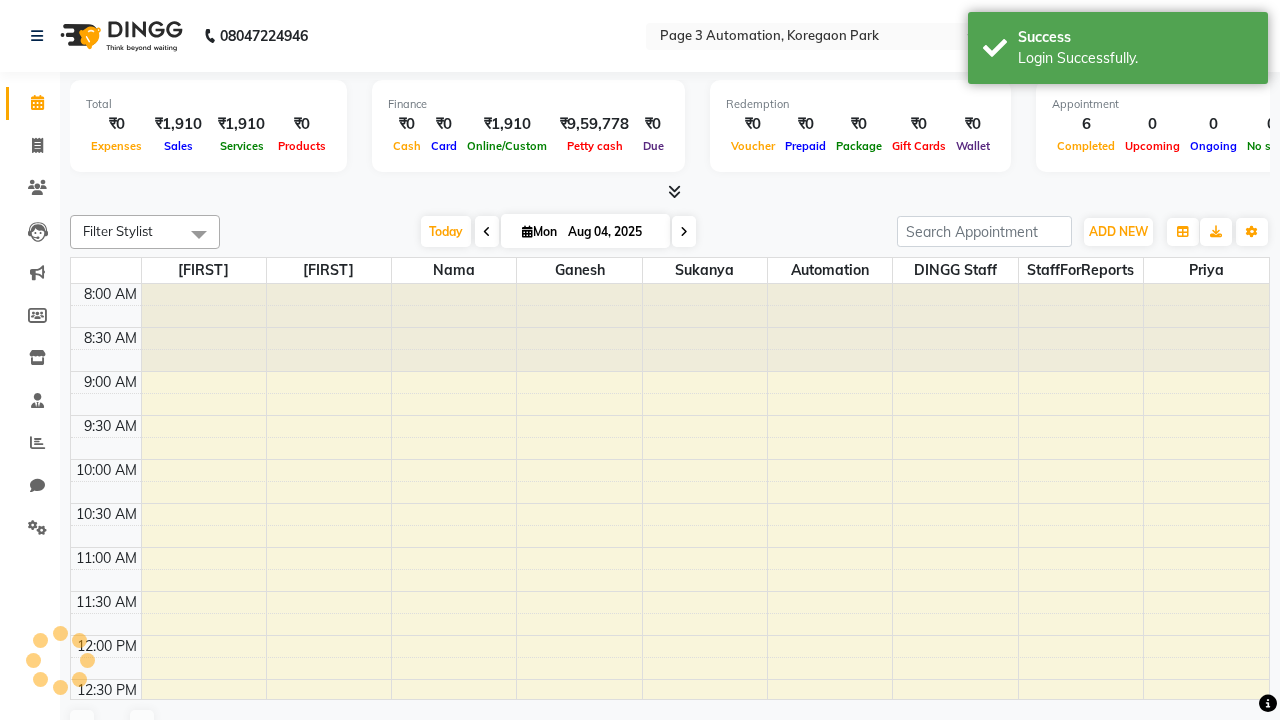 select on "en" 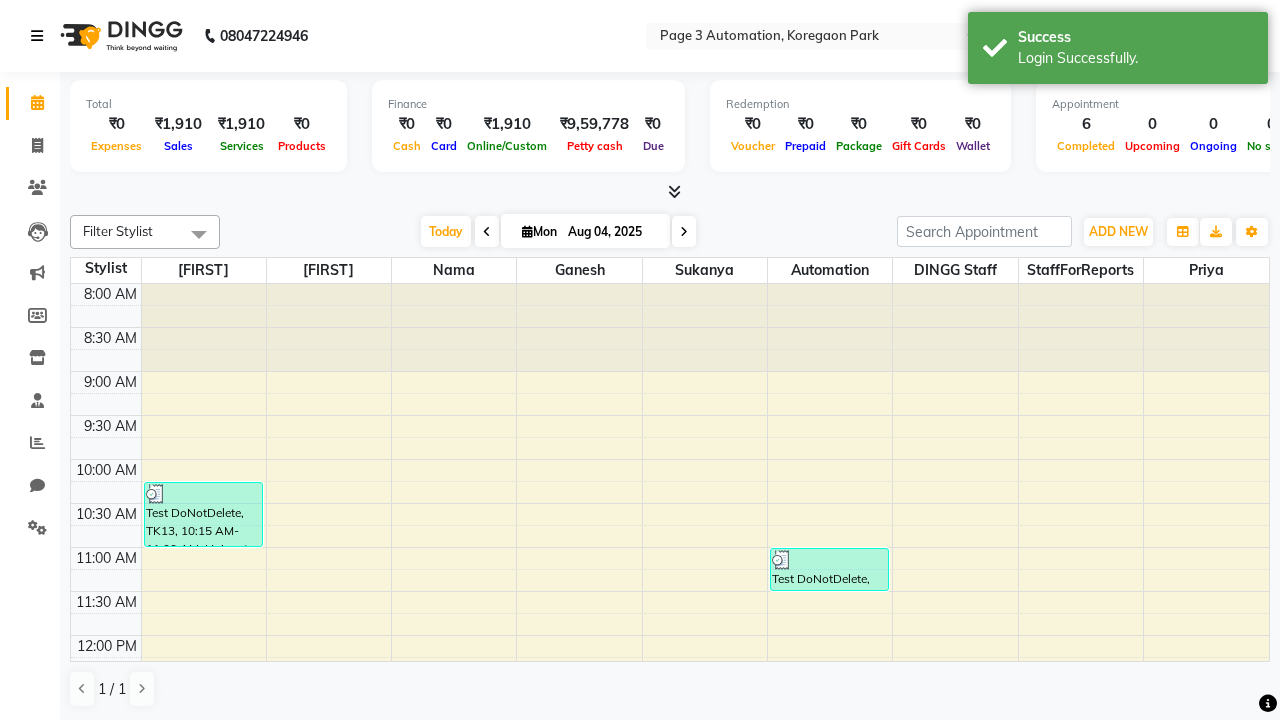 click at bounding box center (37, 36) 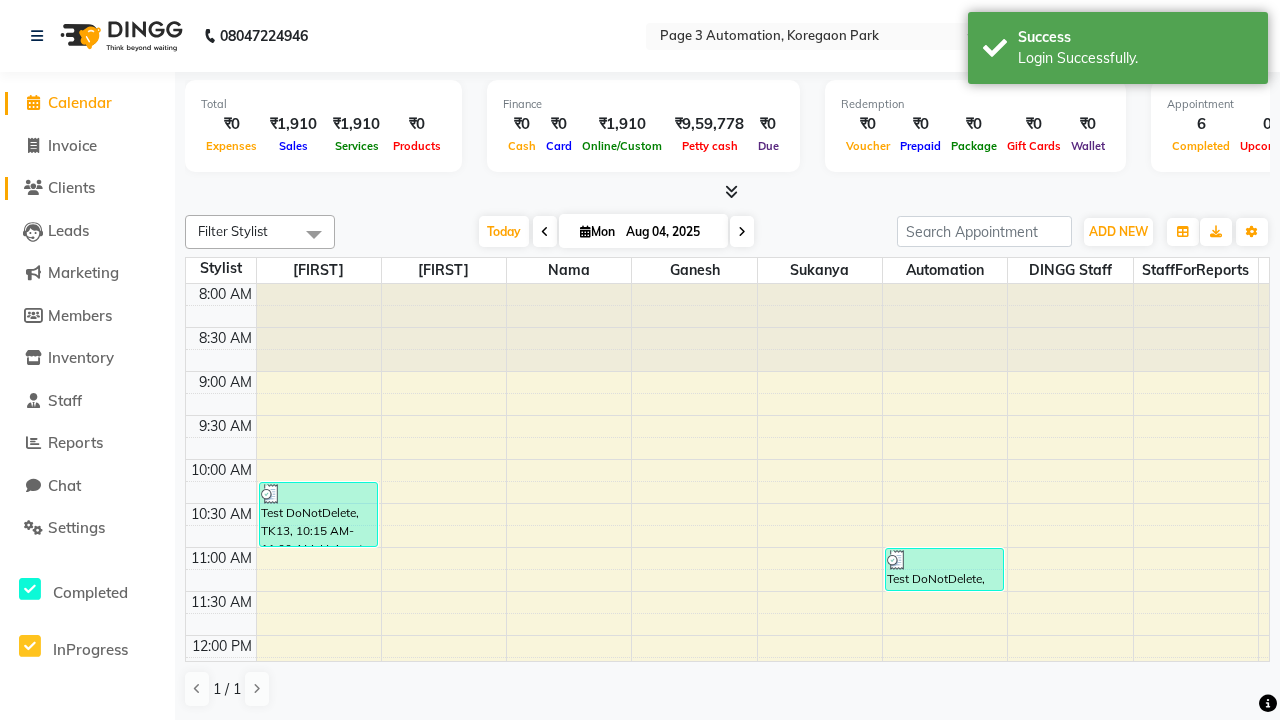 click on "Clients" 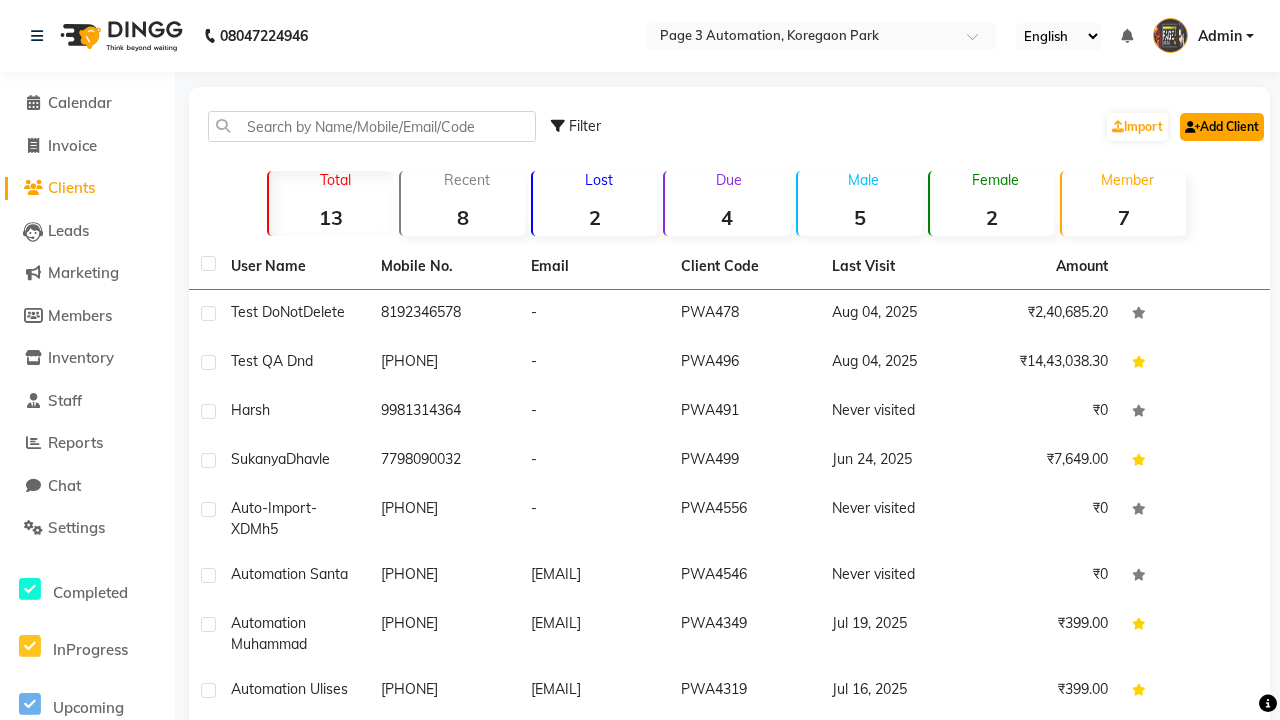 click on "Add Client" 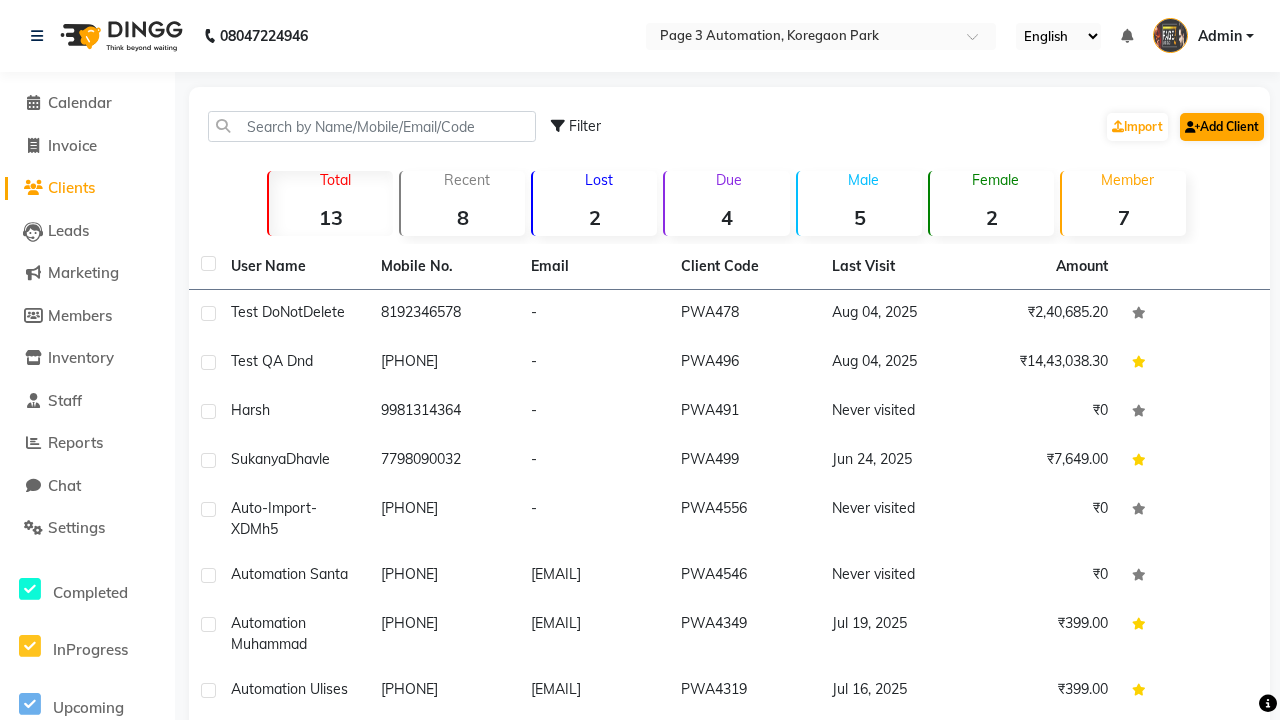 select on "22" 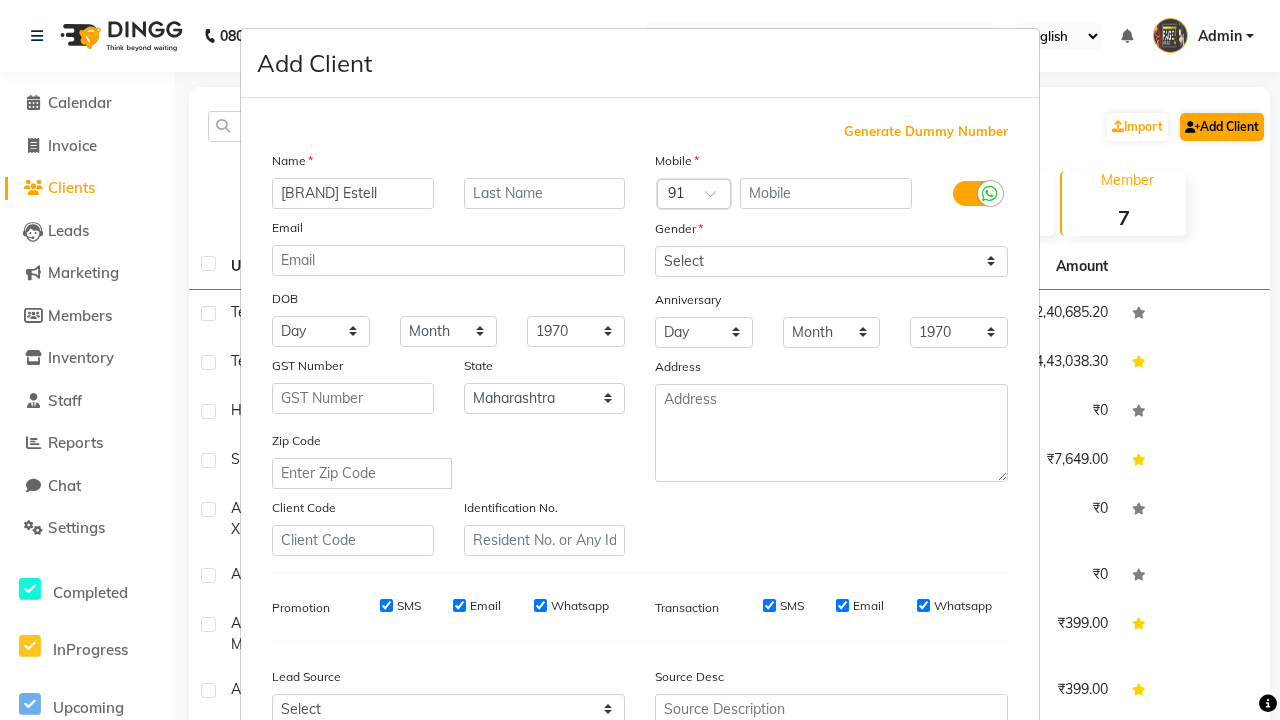 type on "[BRAND] Estell" 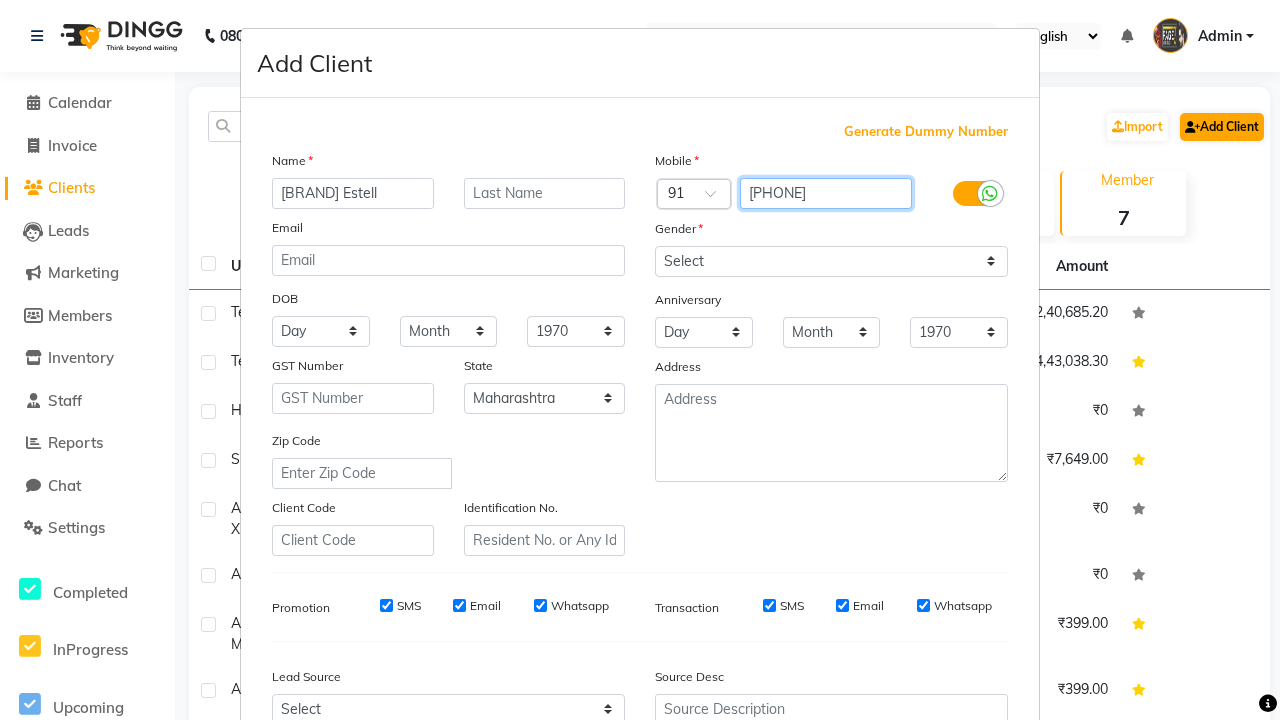 type on "[PHONE]" 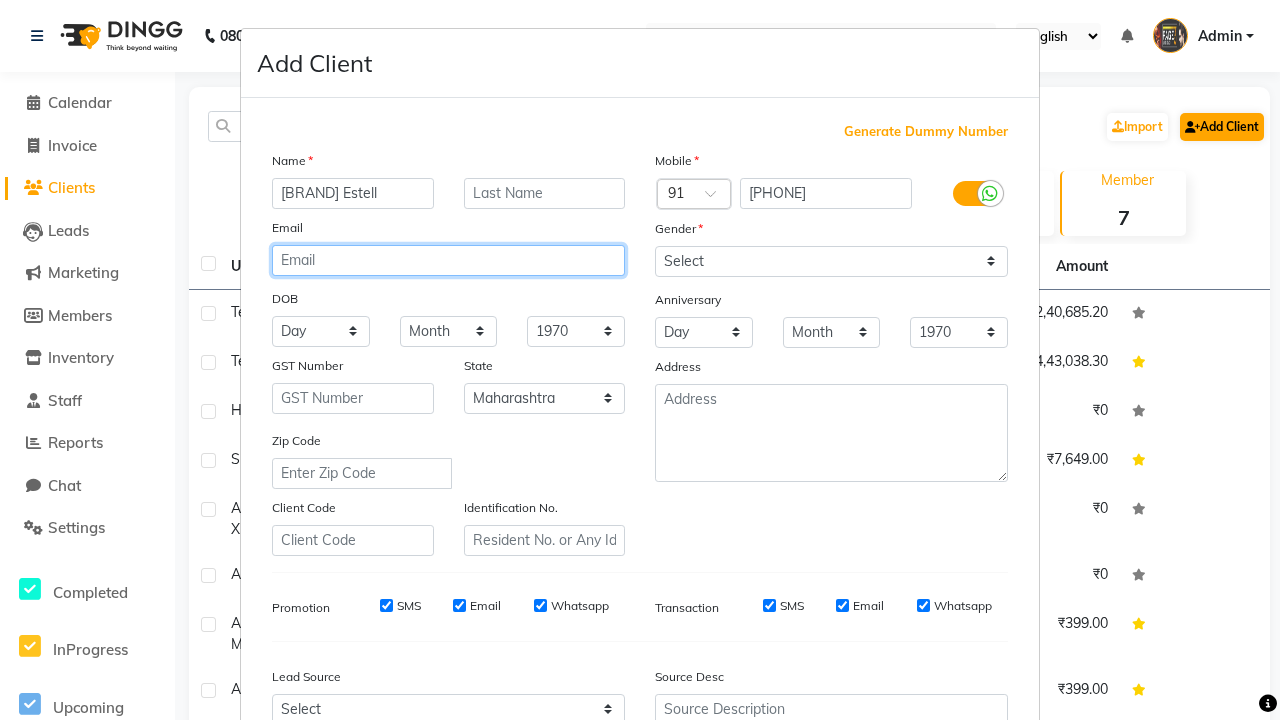 type on "[EMAIL]" 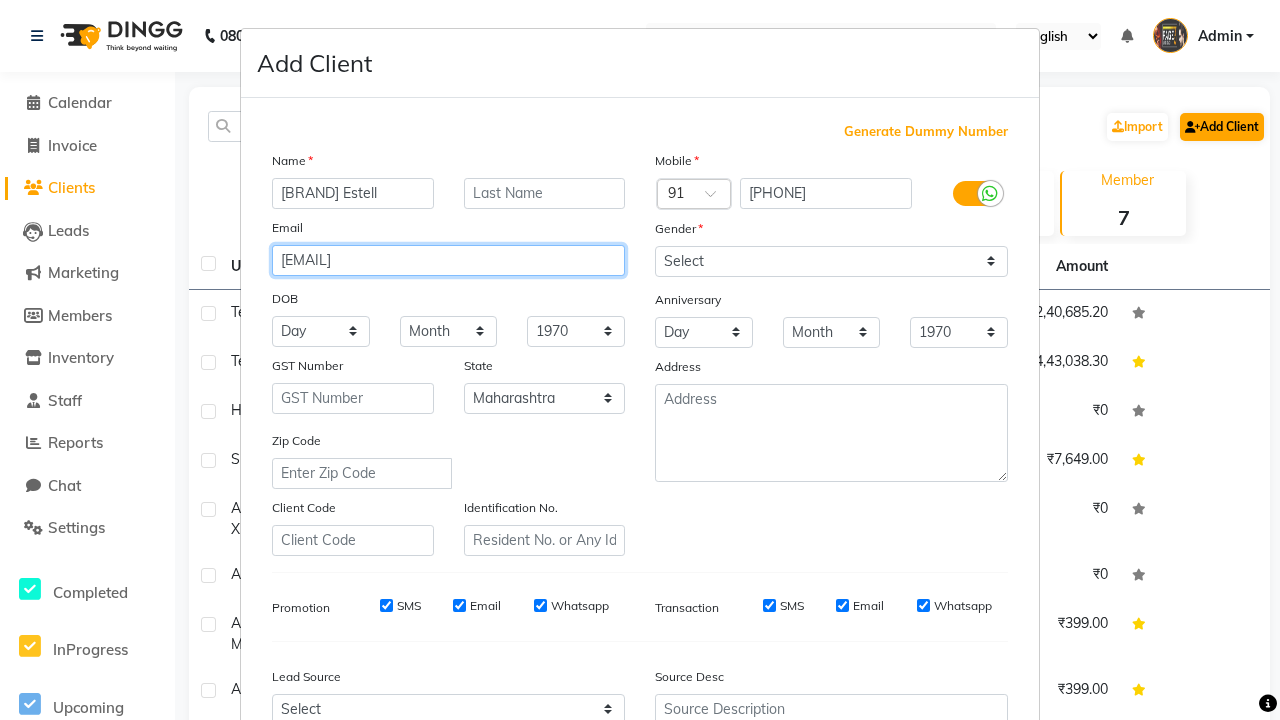 select on "male" 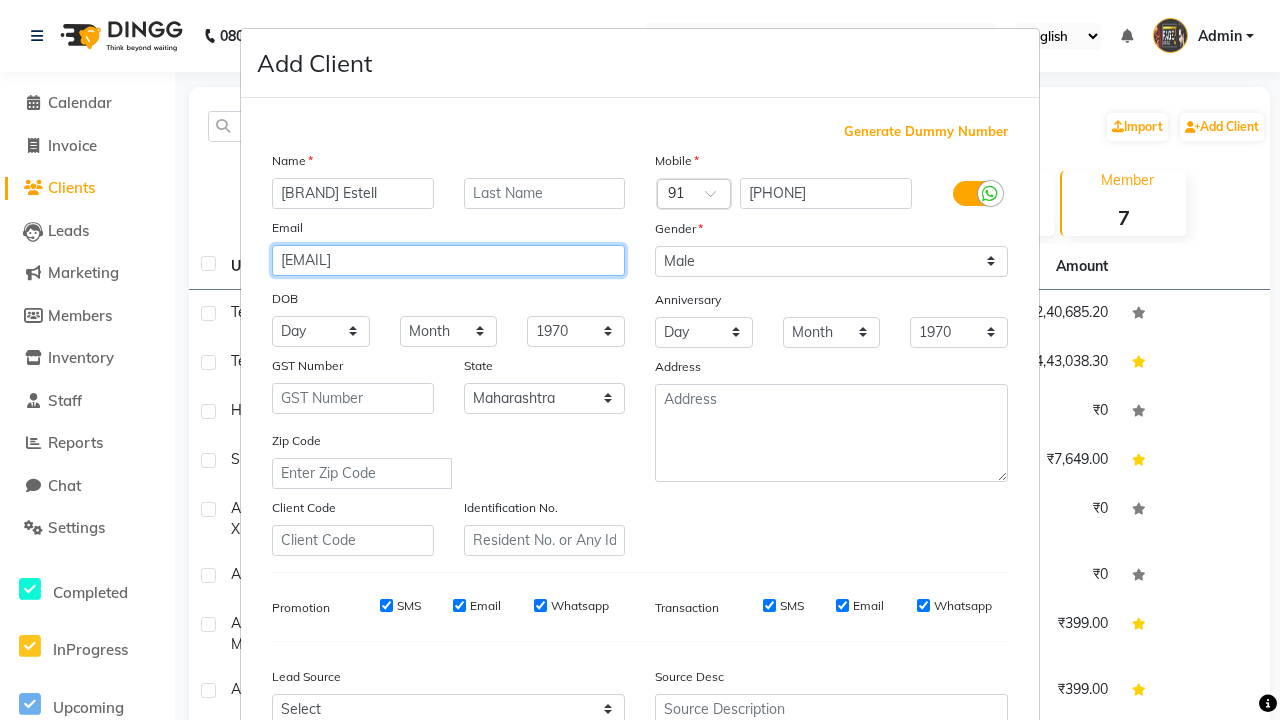 type on "[EMAIL]" 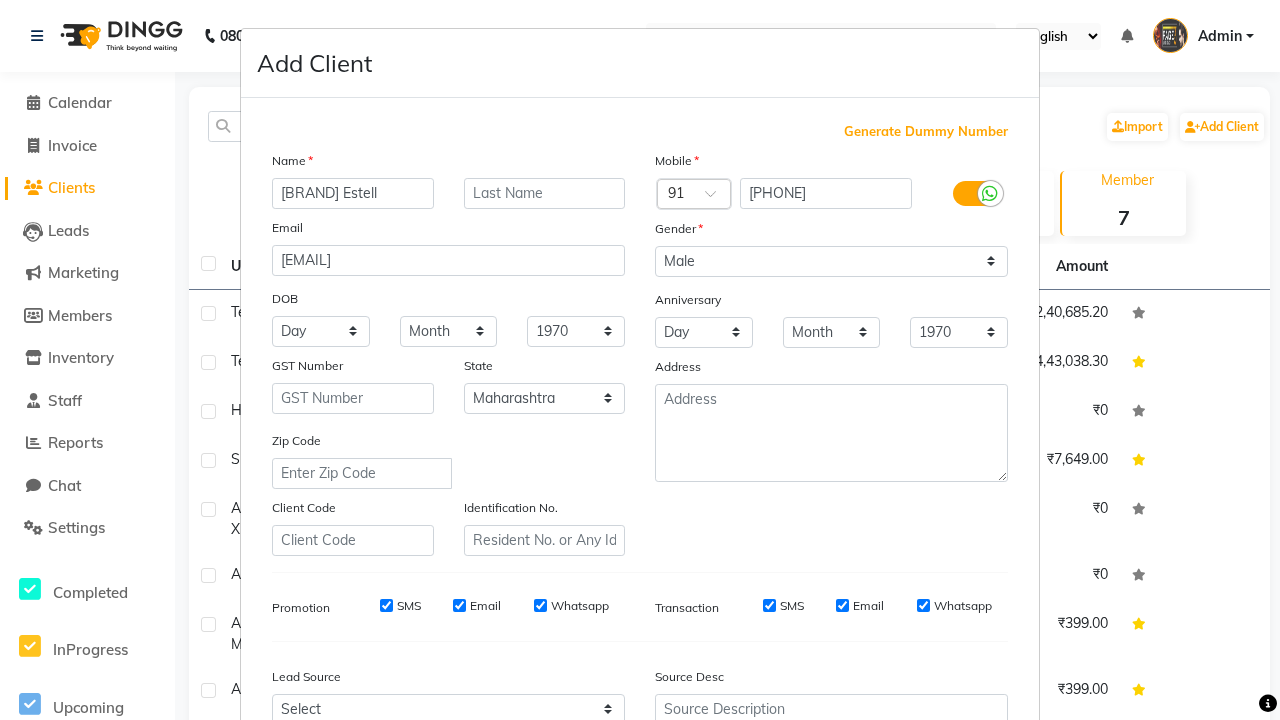 click on "Add" at bounding box center [906, 855] 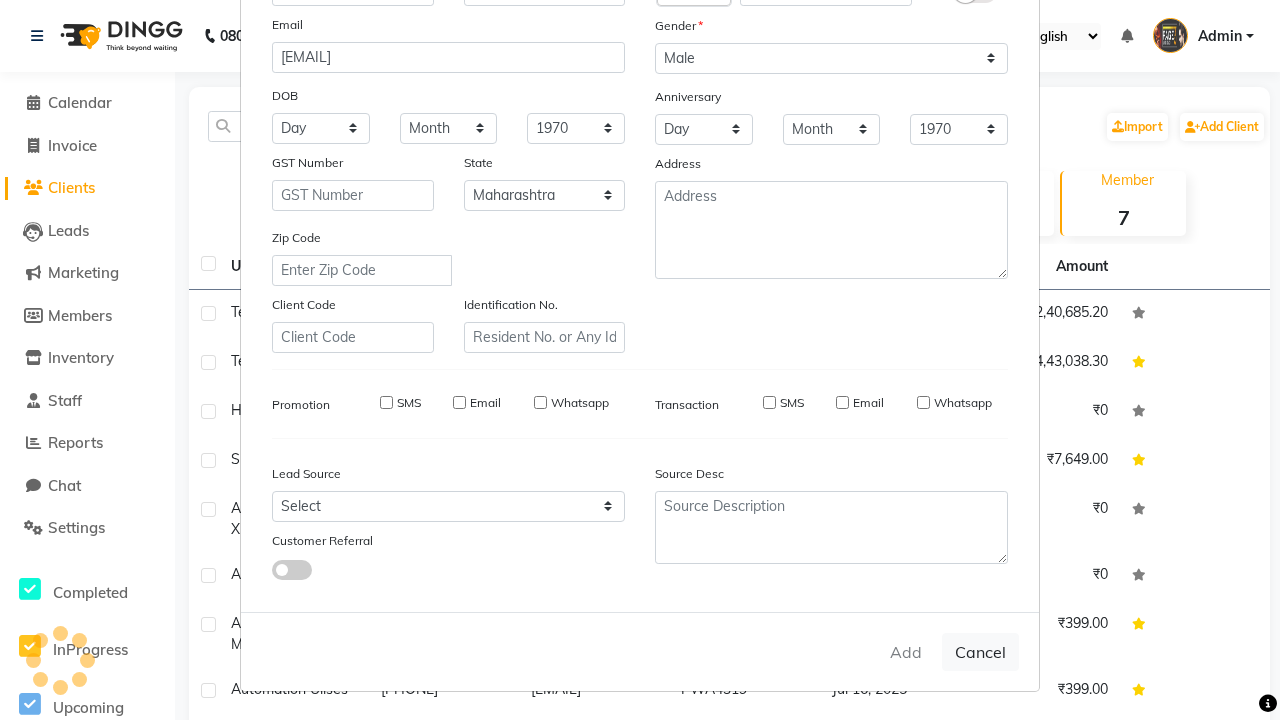 type 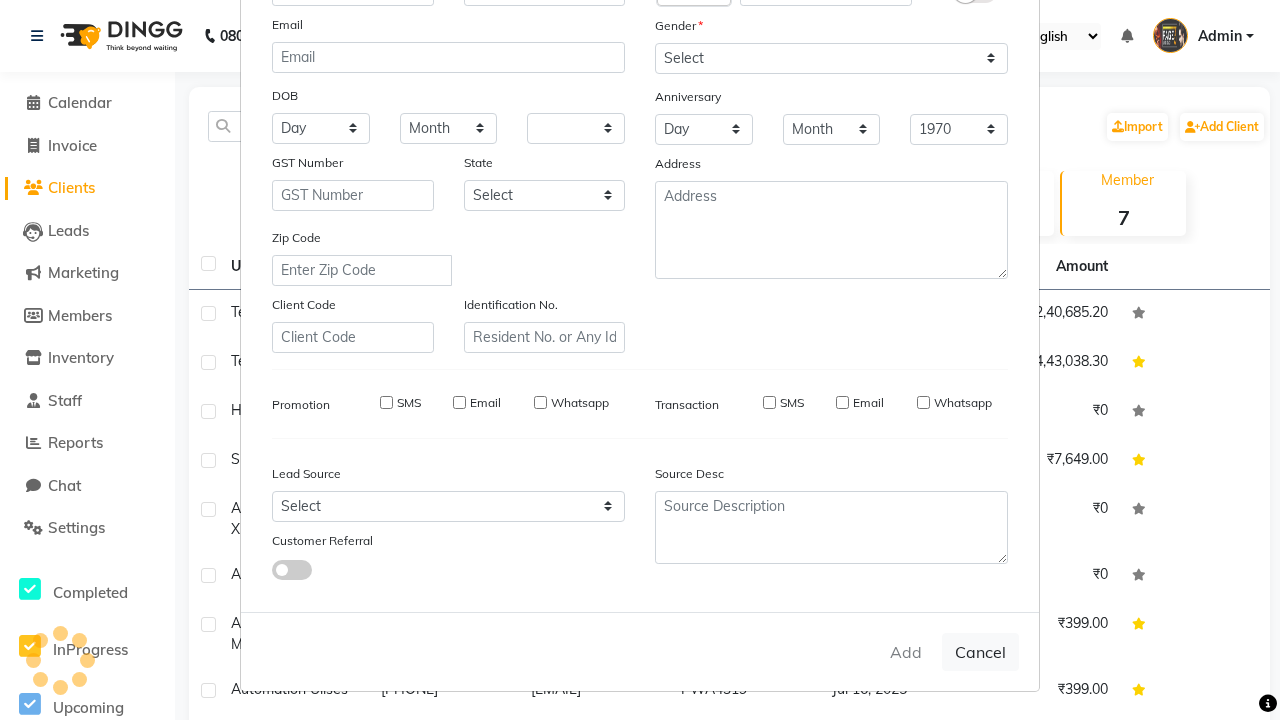 select 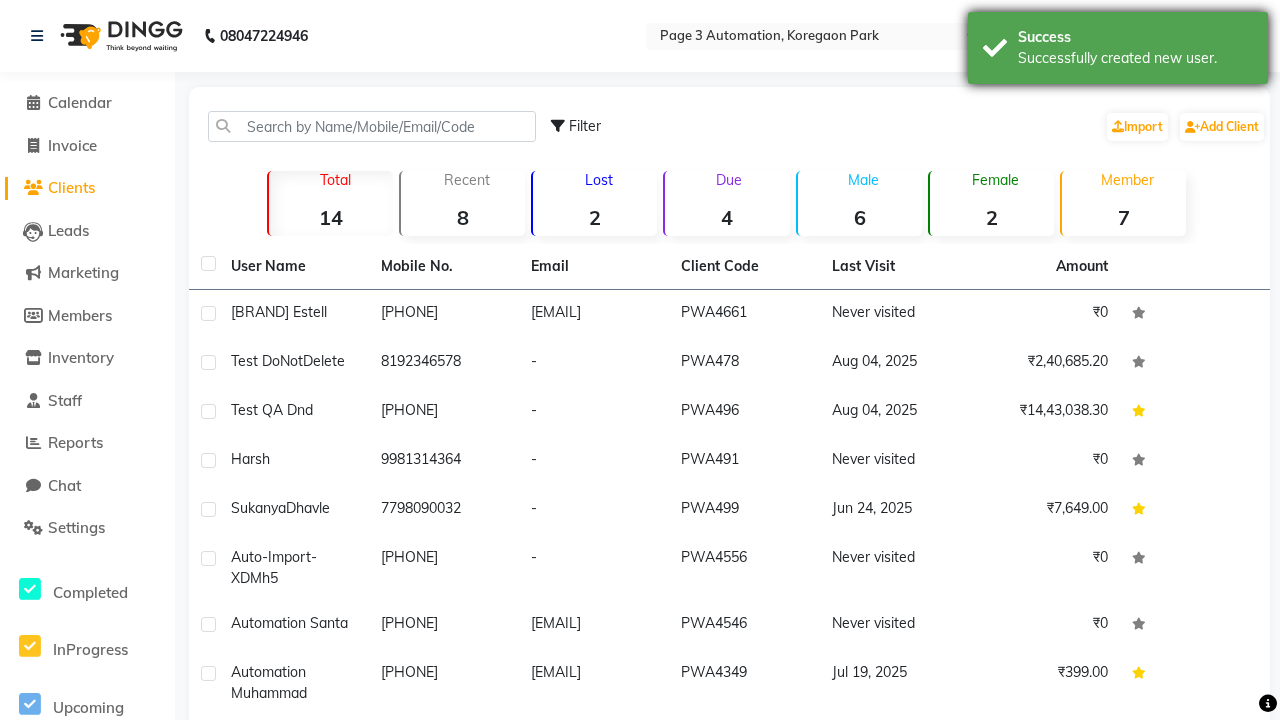 click on "Successfully created new user." at bounding box center (1135, 58) 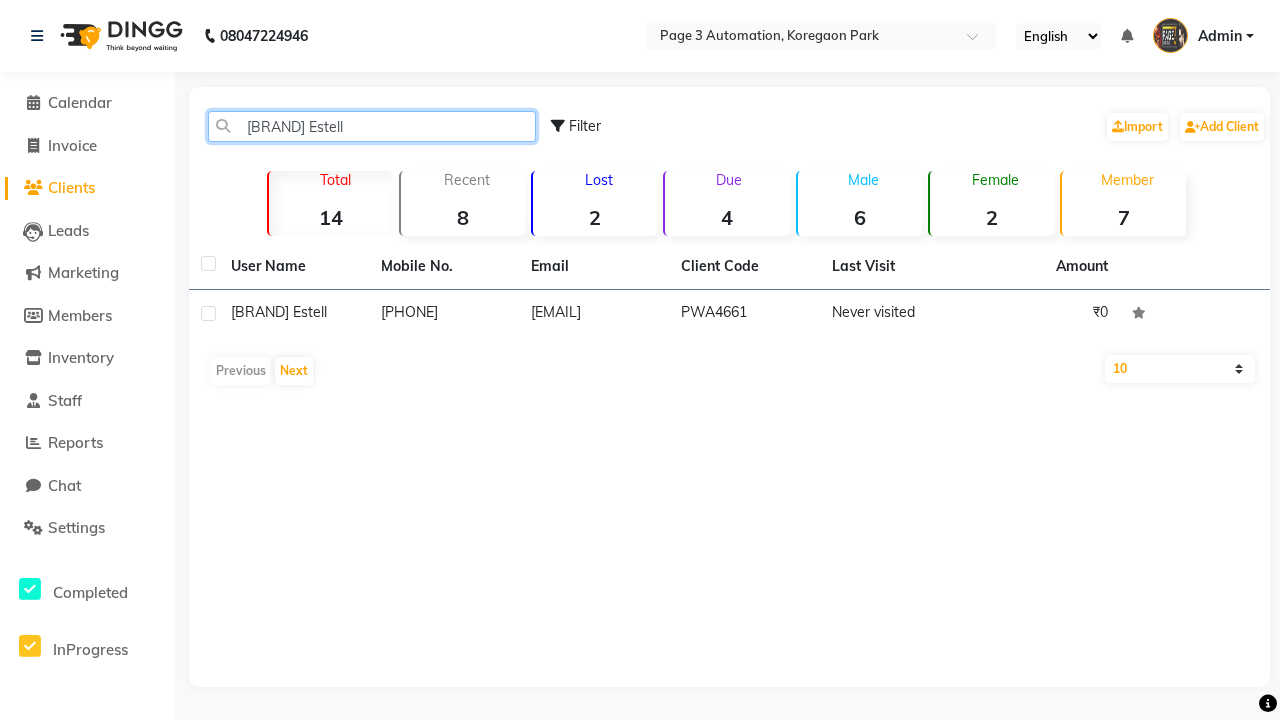 type on "[BRAND] Estell" 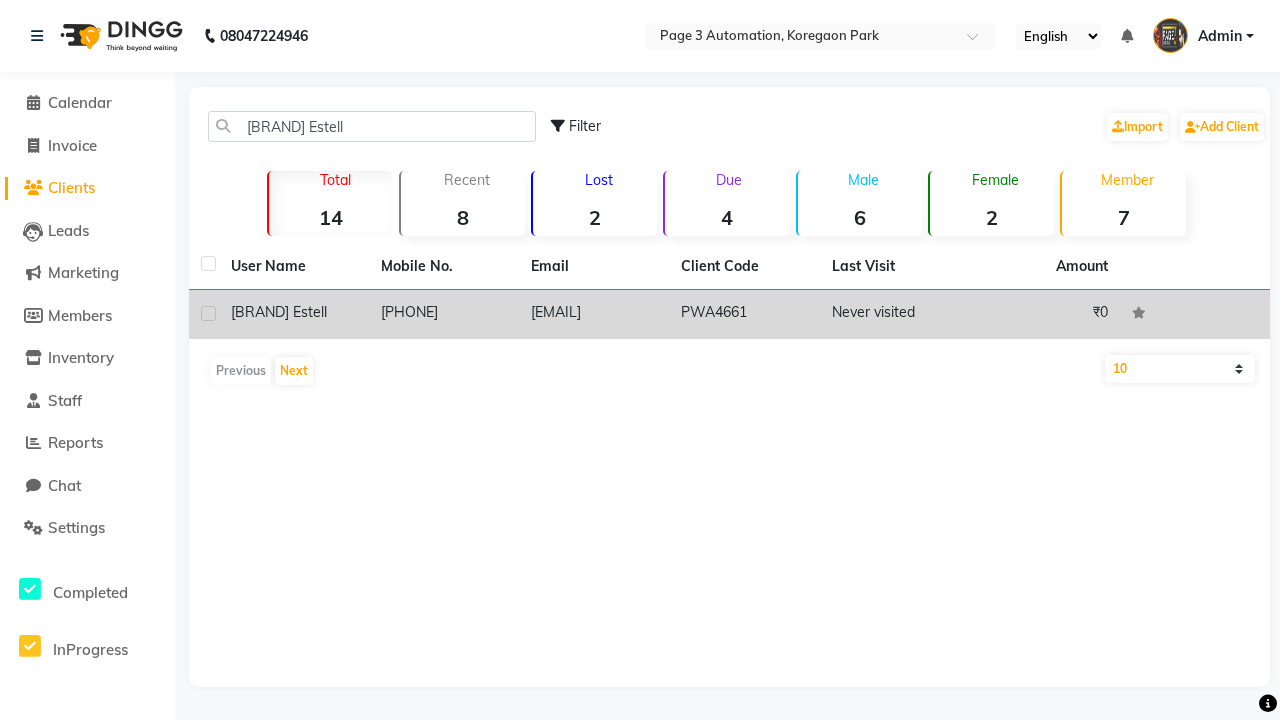 click on "PWA4661" 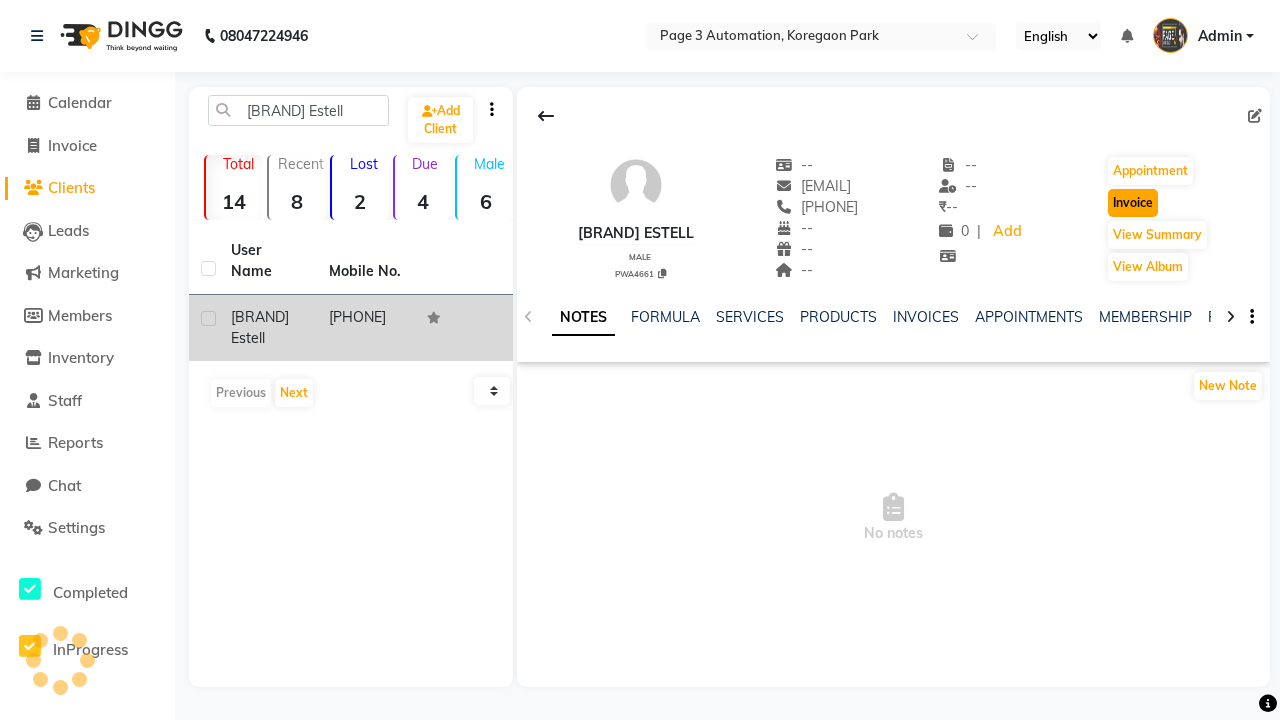 click on "Invoice" 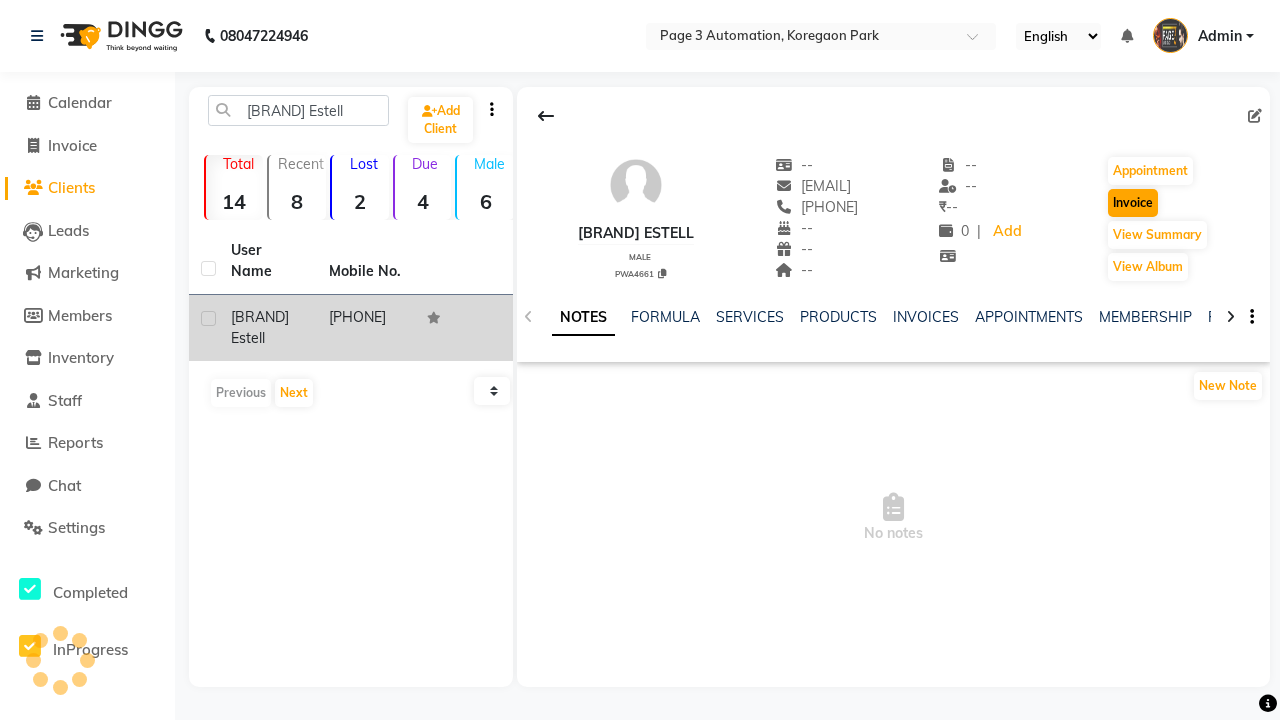 select on "2774" 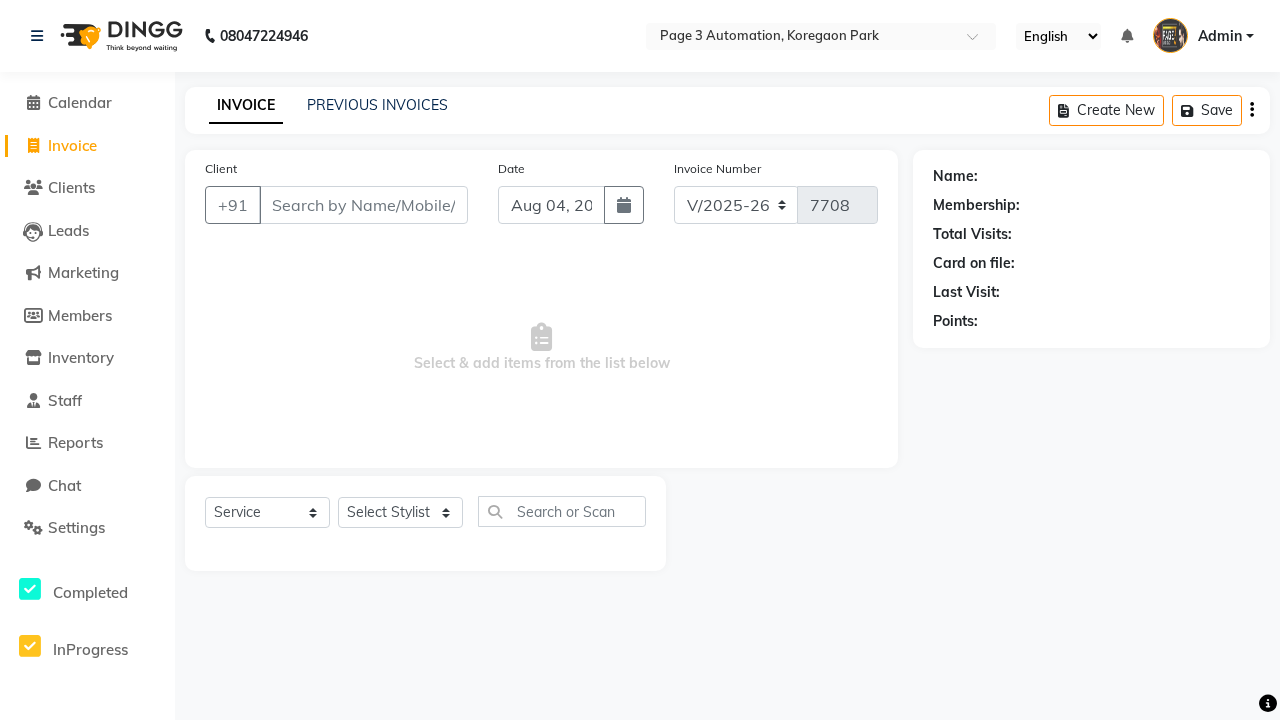 type on "[PHONE]" 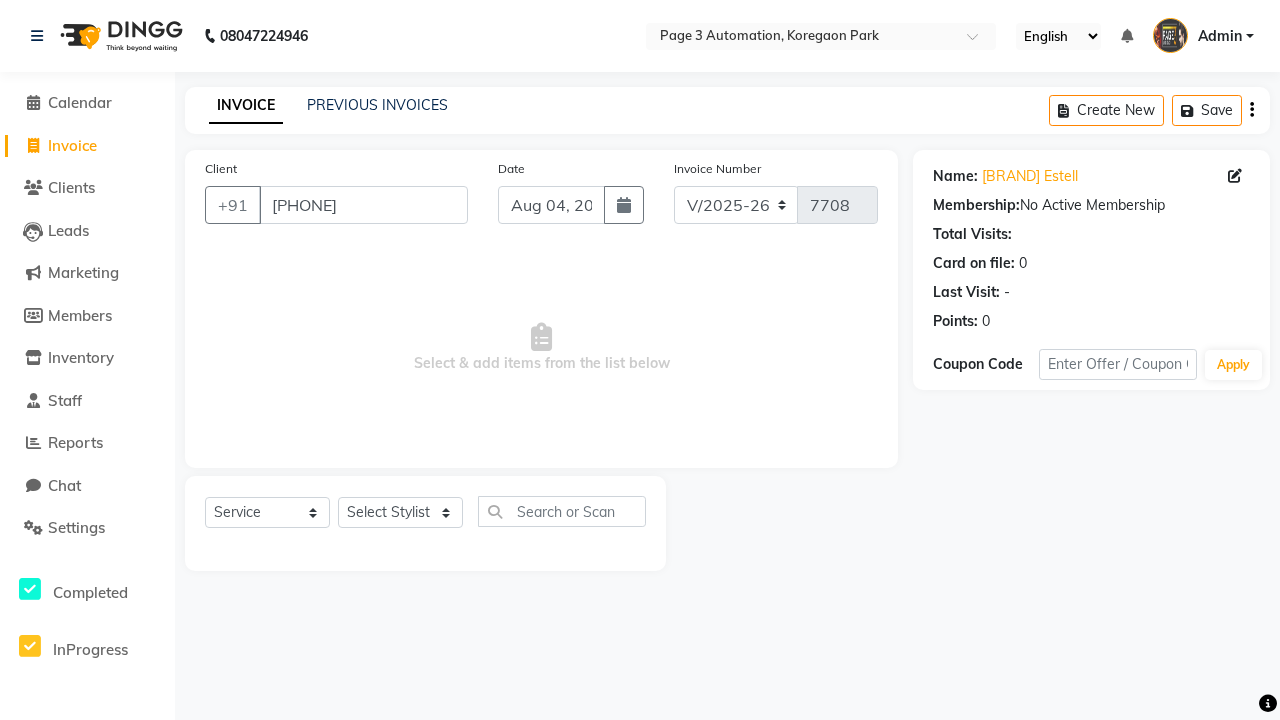 select on "71572" 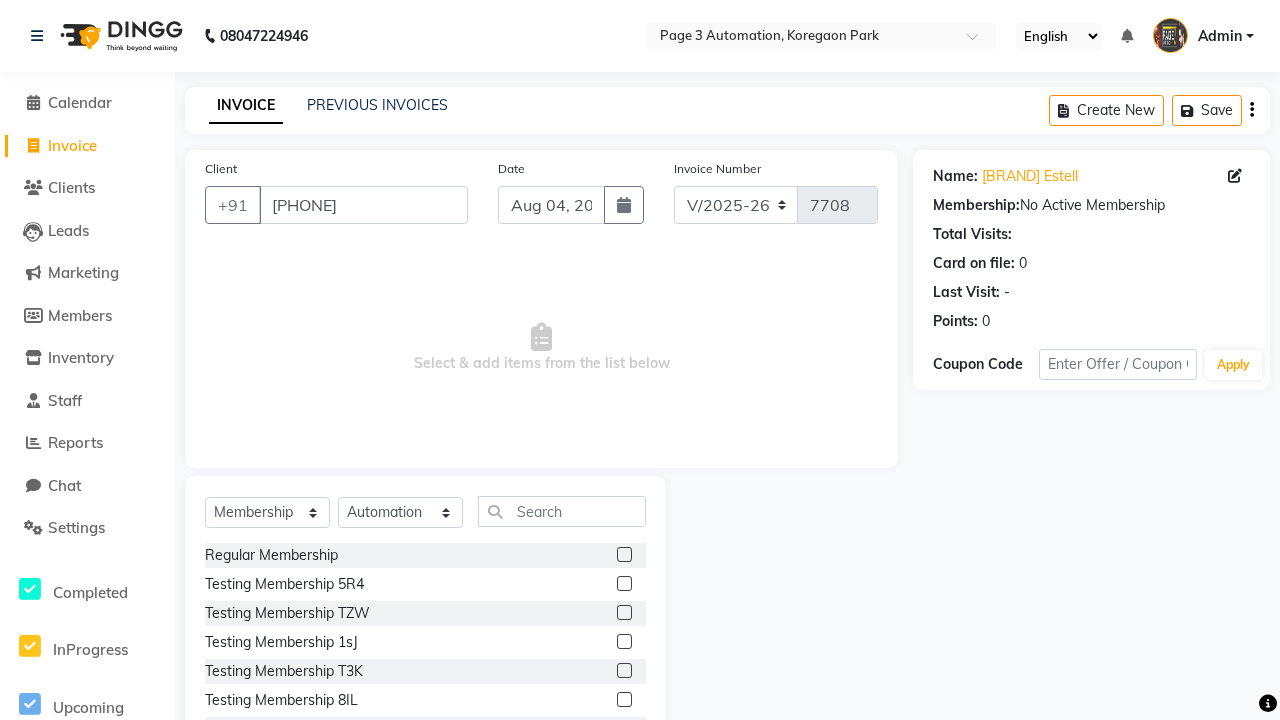click 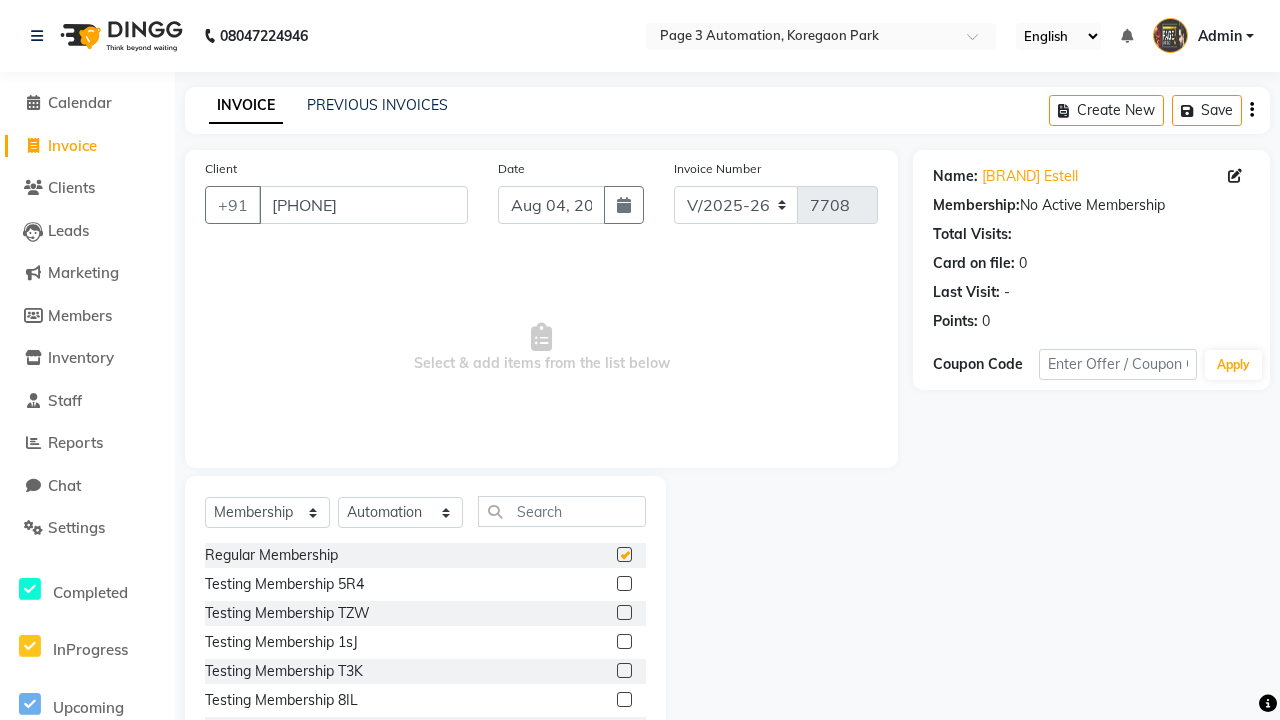 select on "select" 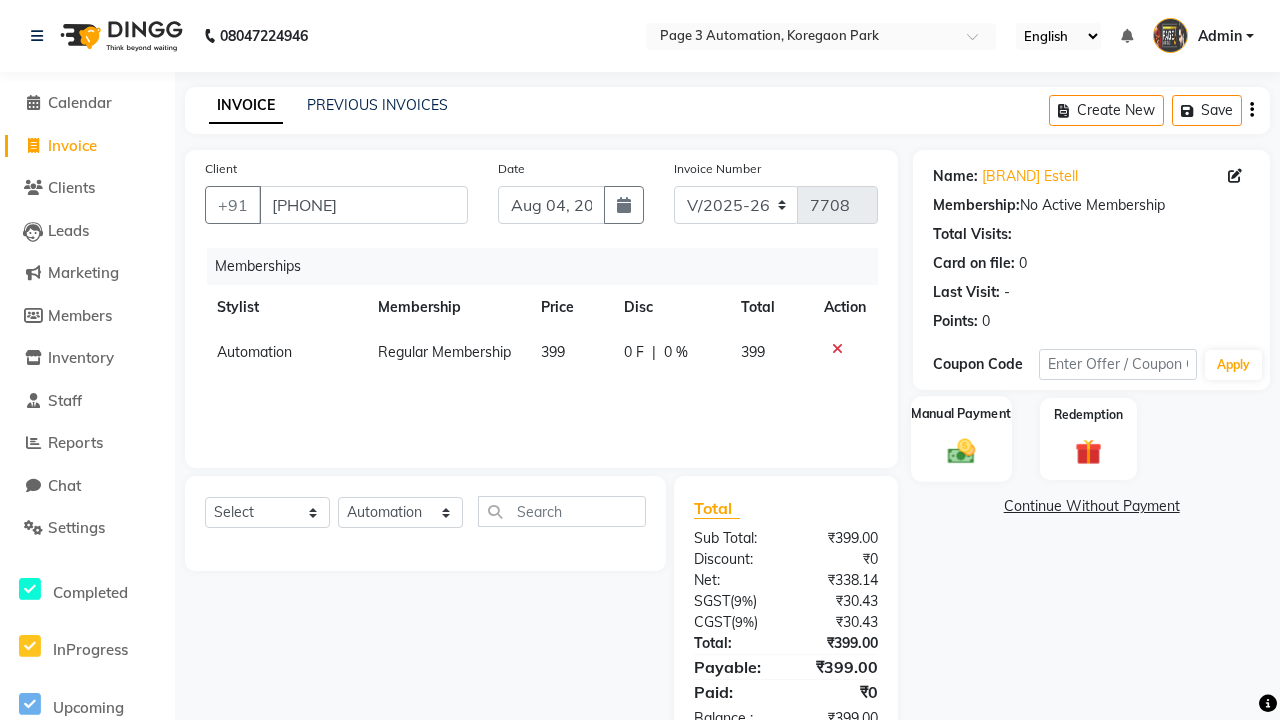 click 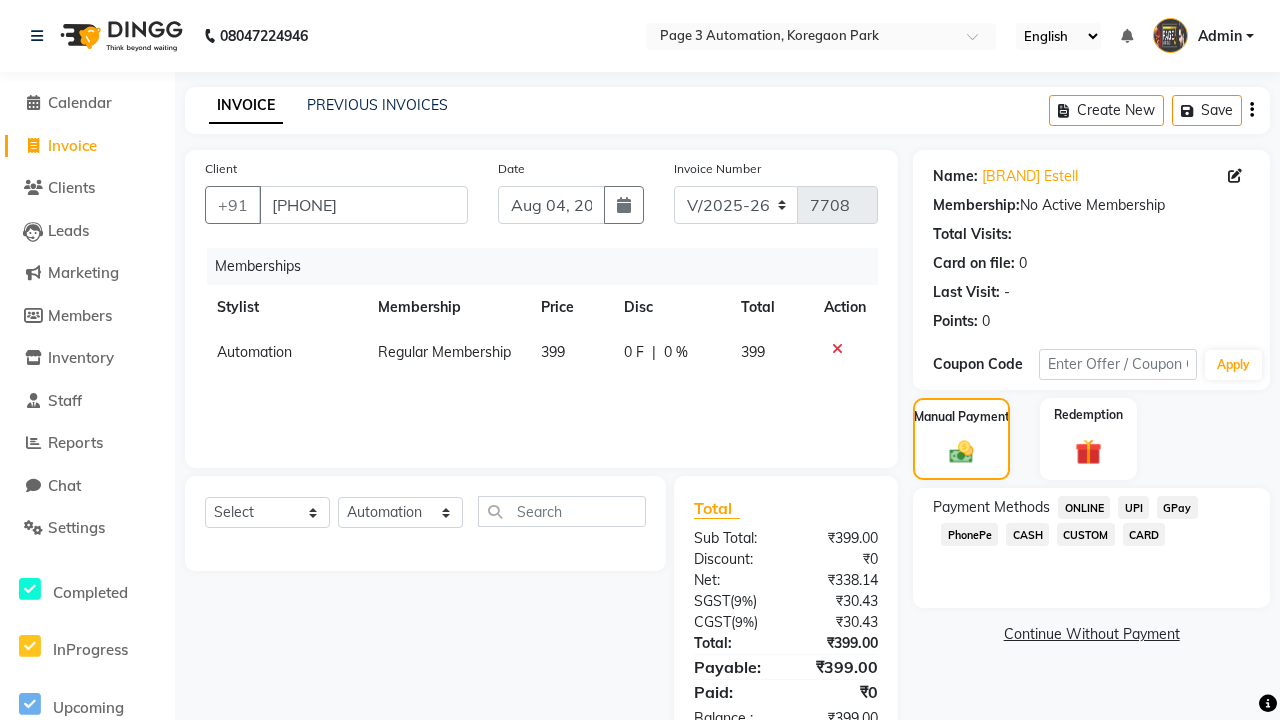 click on "ONLINE" 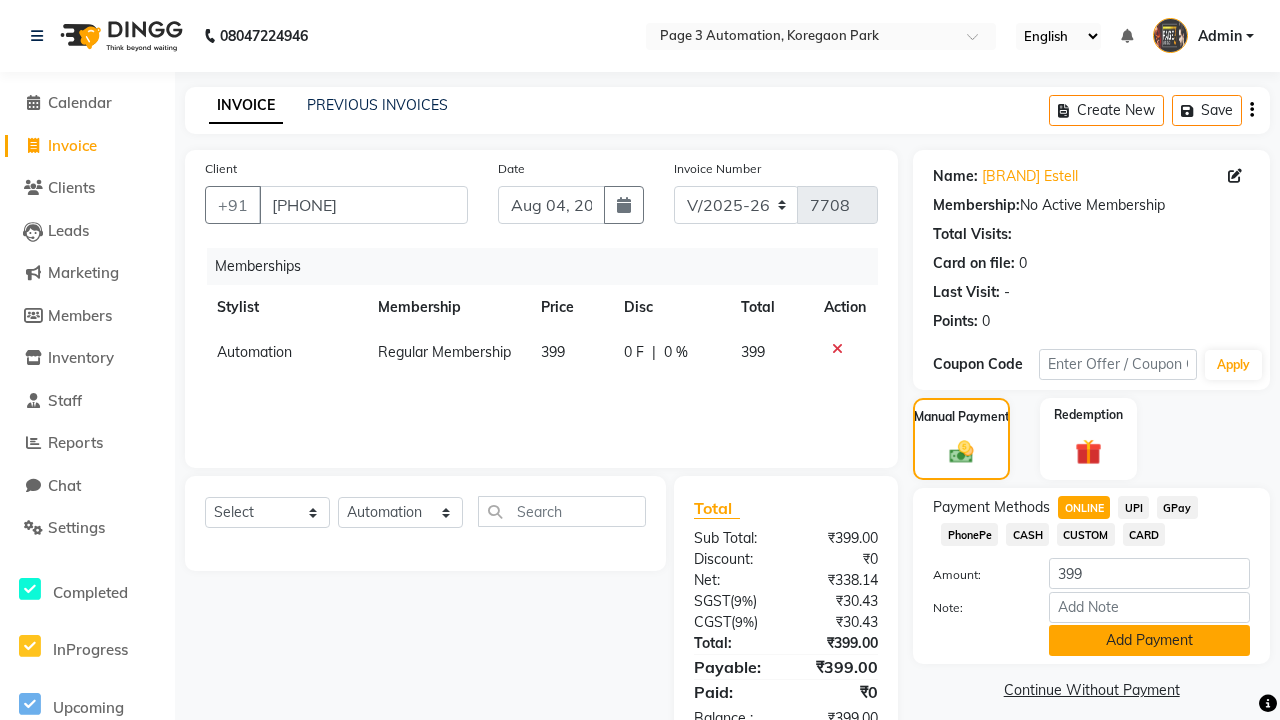 click on "Add Payment" 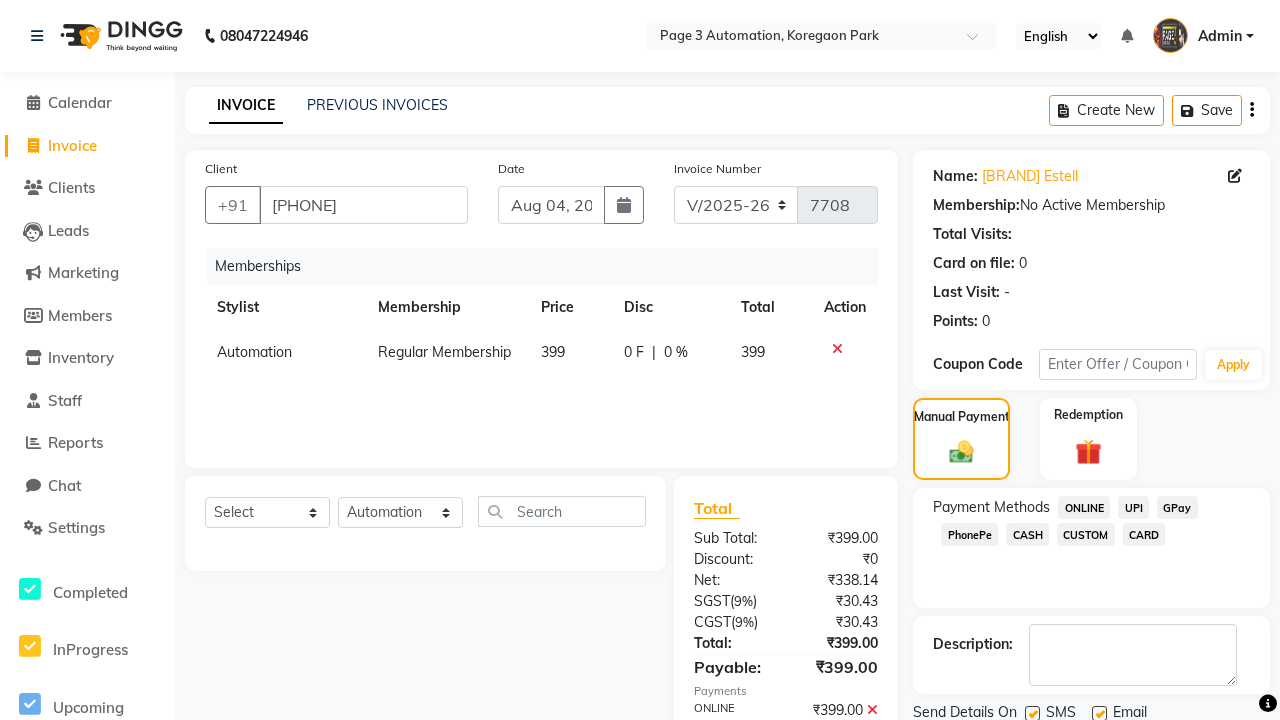 click 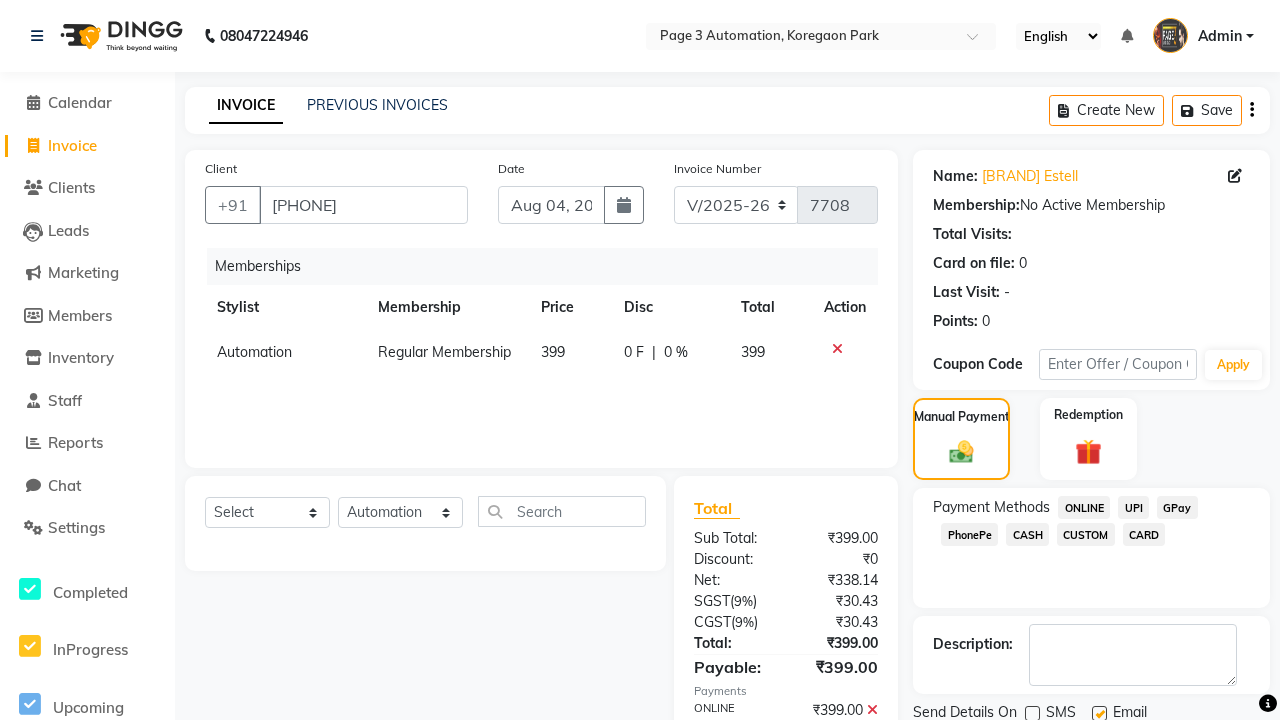 click 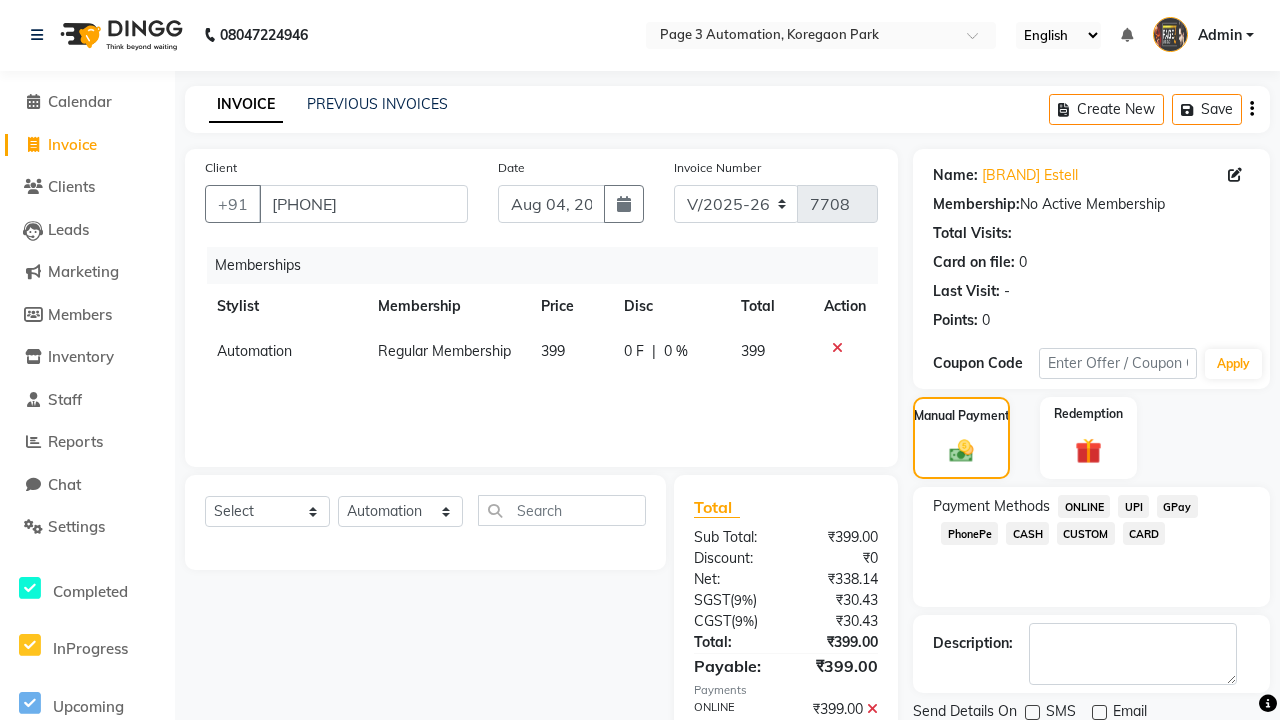 click on "Checkout" 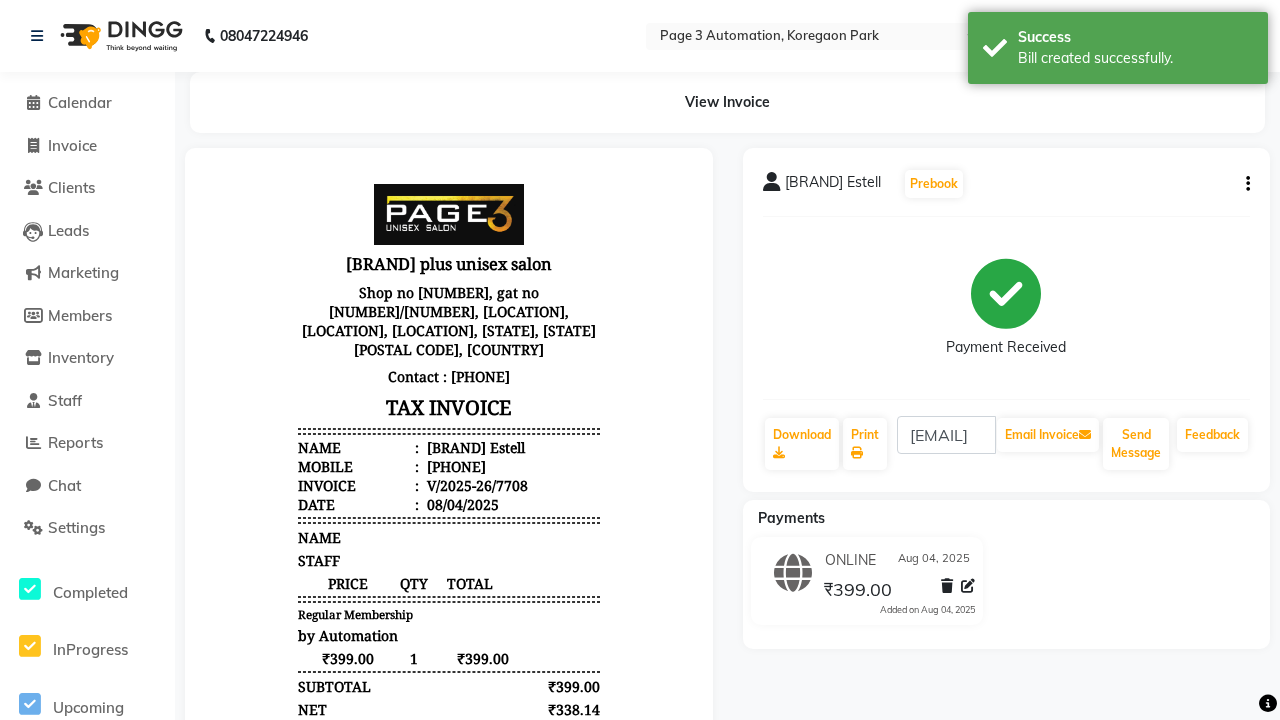 scroll, scrollTop: 0, scrollLeft: 0, axis: both 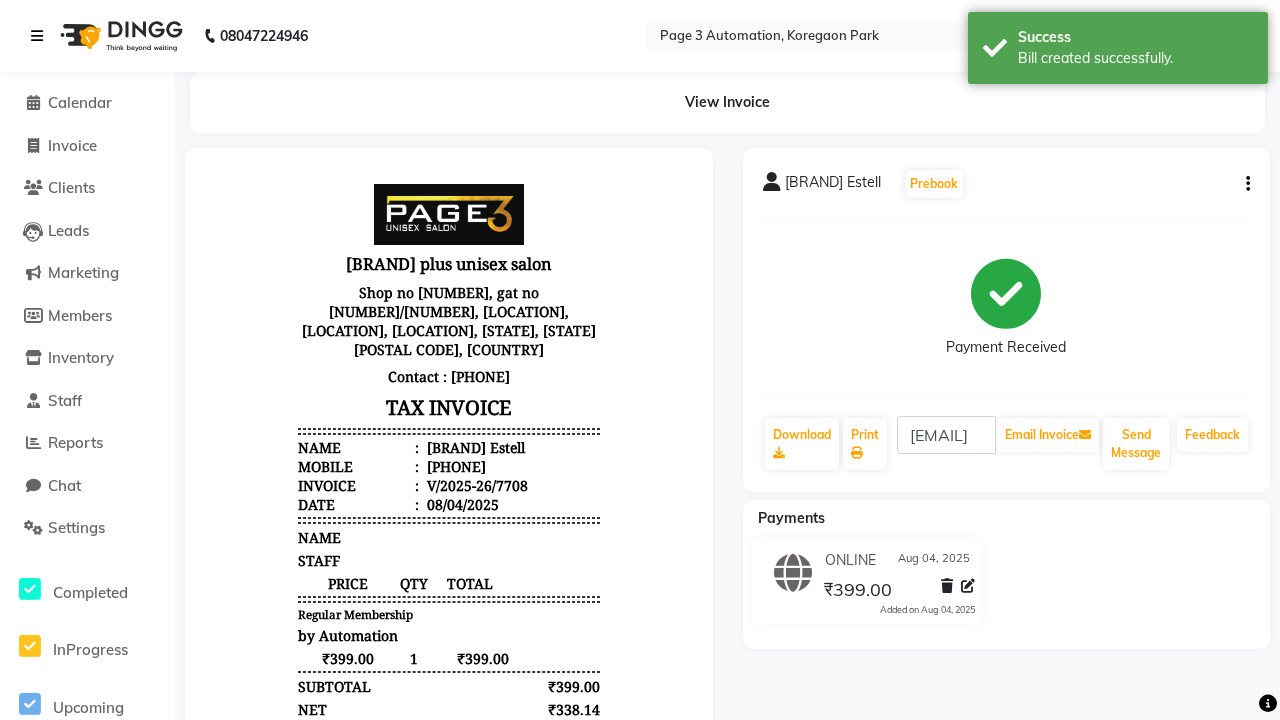 click on "Bill created successfully." at bounding box center [1135, 58] 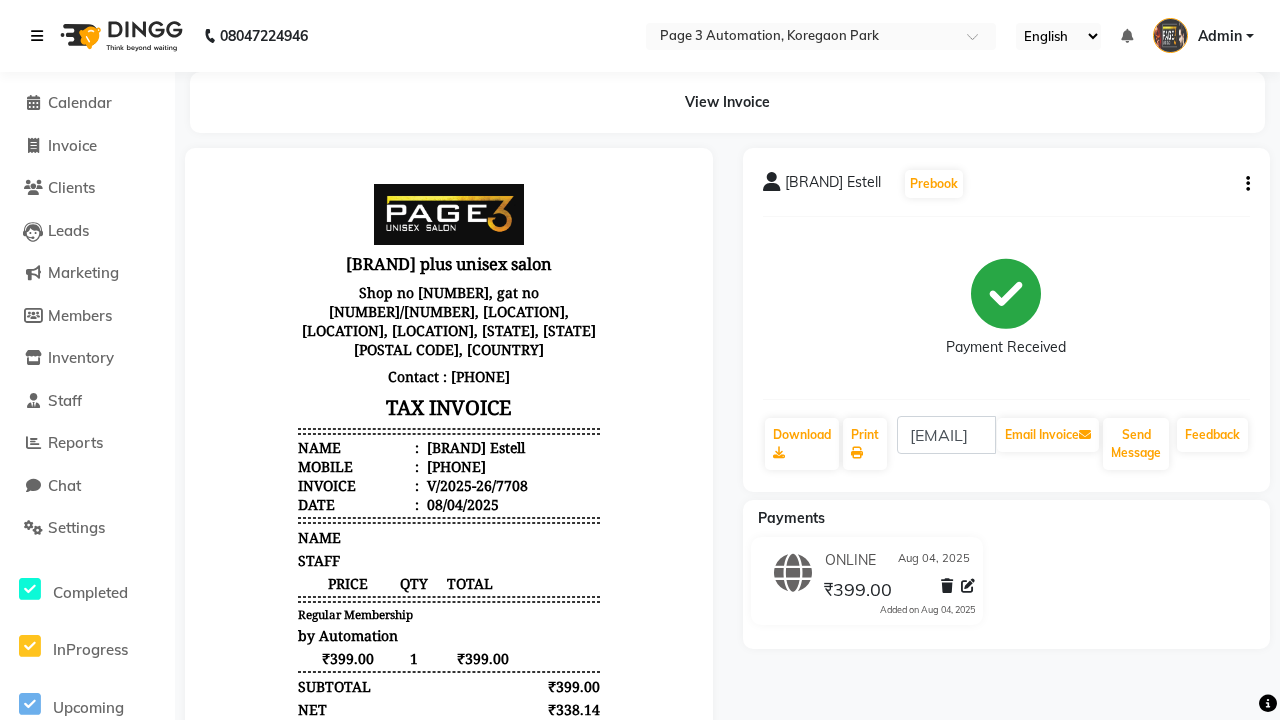 click at bounding box center (37, 36) 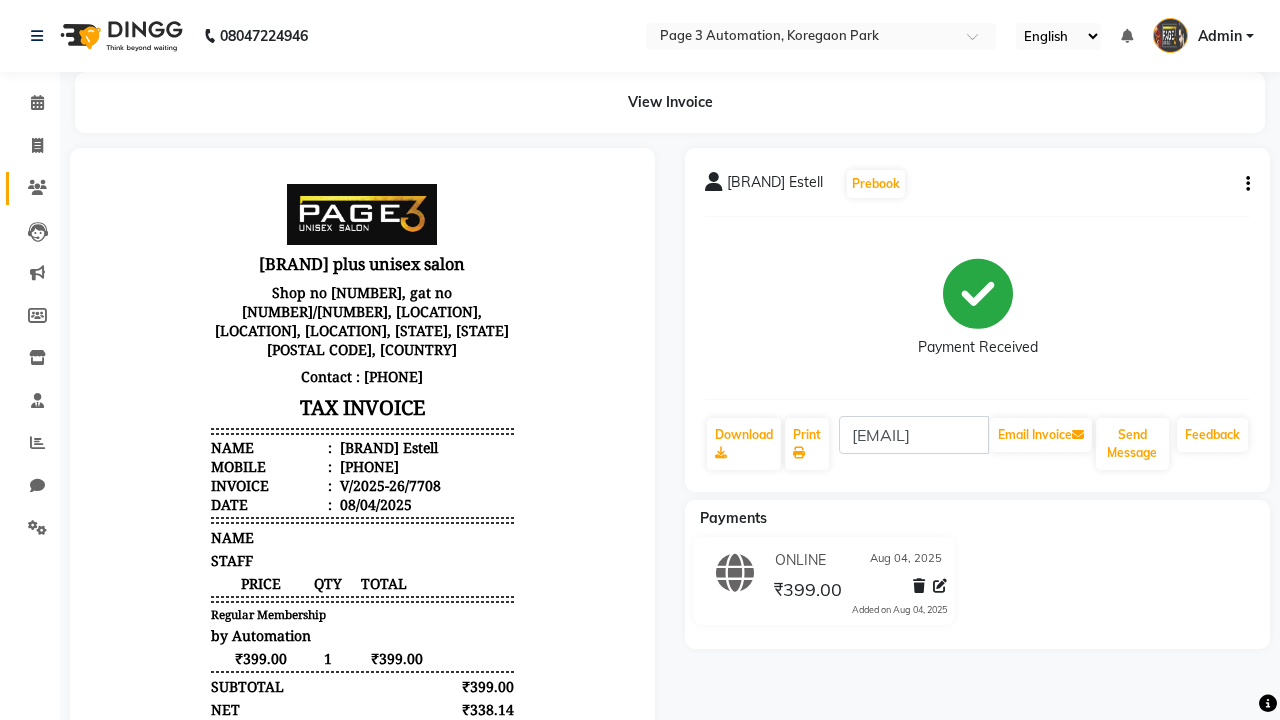 click 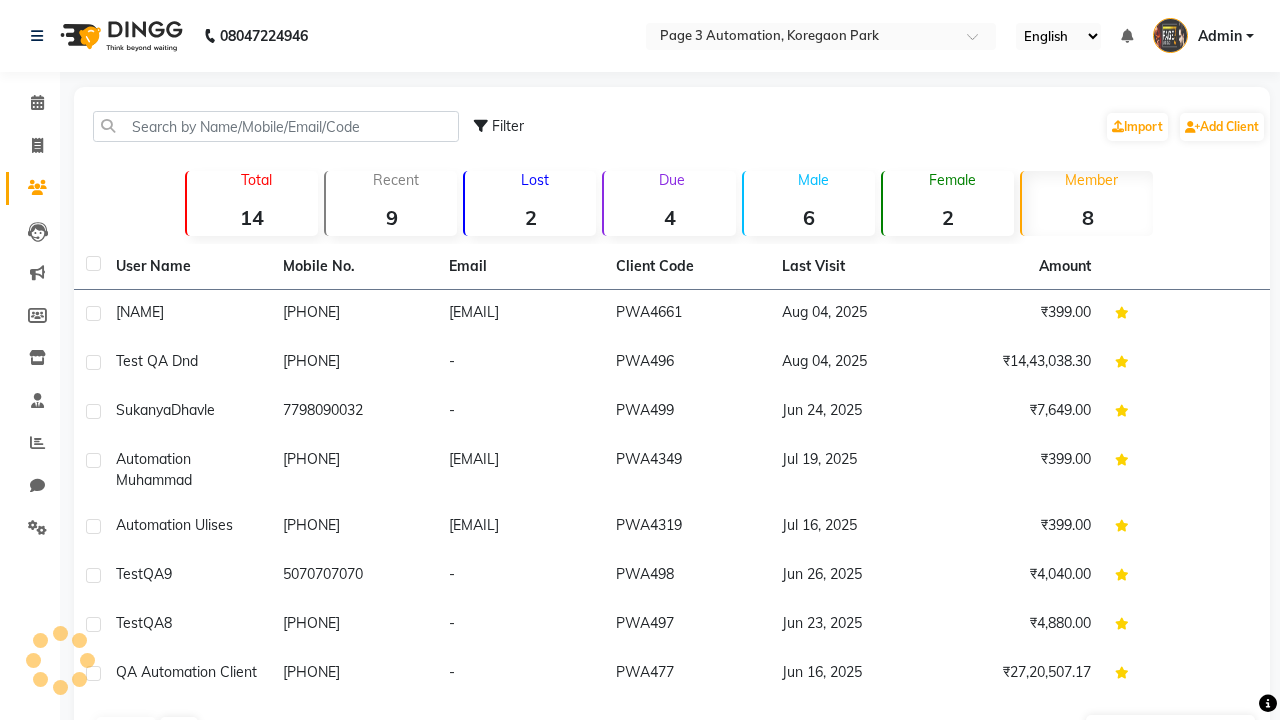 scroll, scrollTop: 0, scrollLeft: 0, axis: both 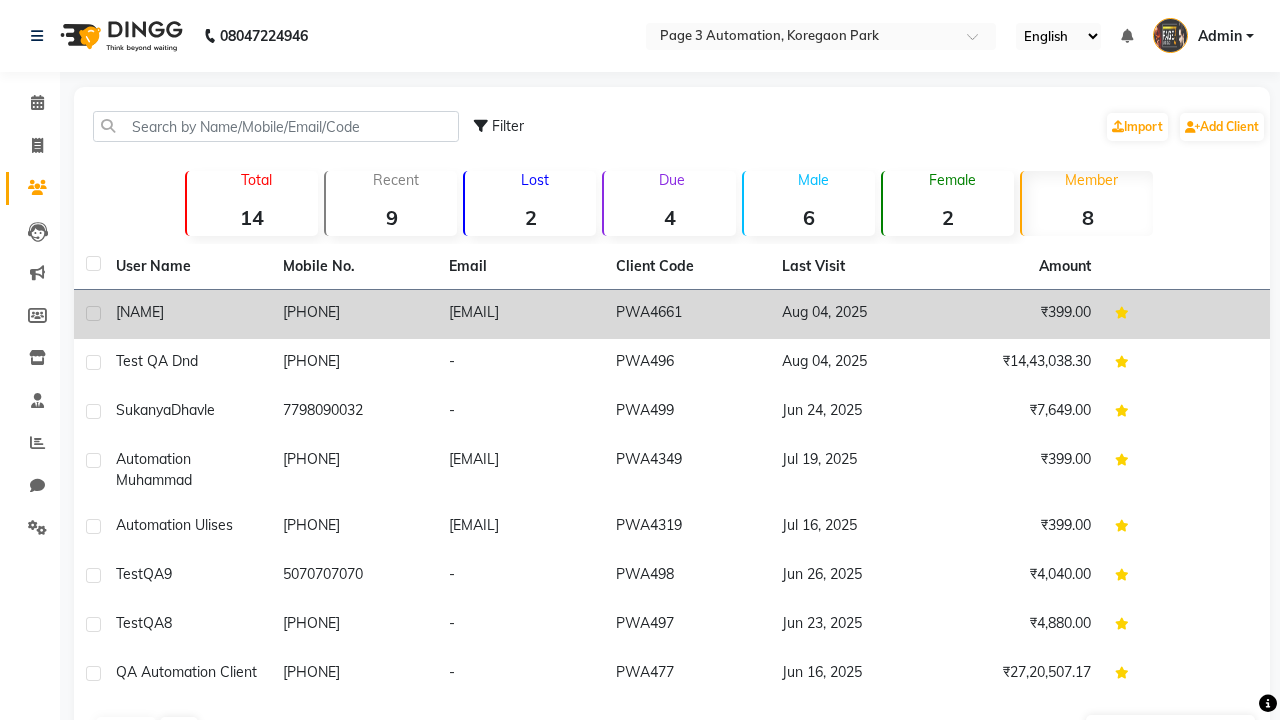 click 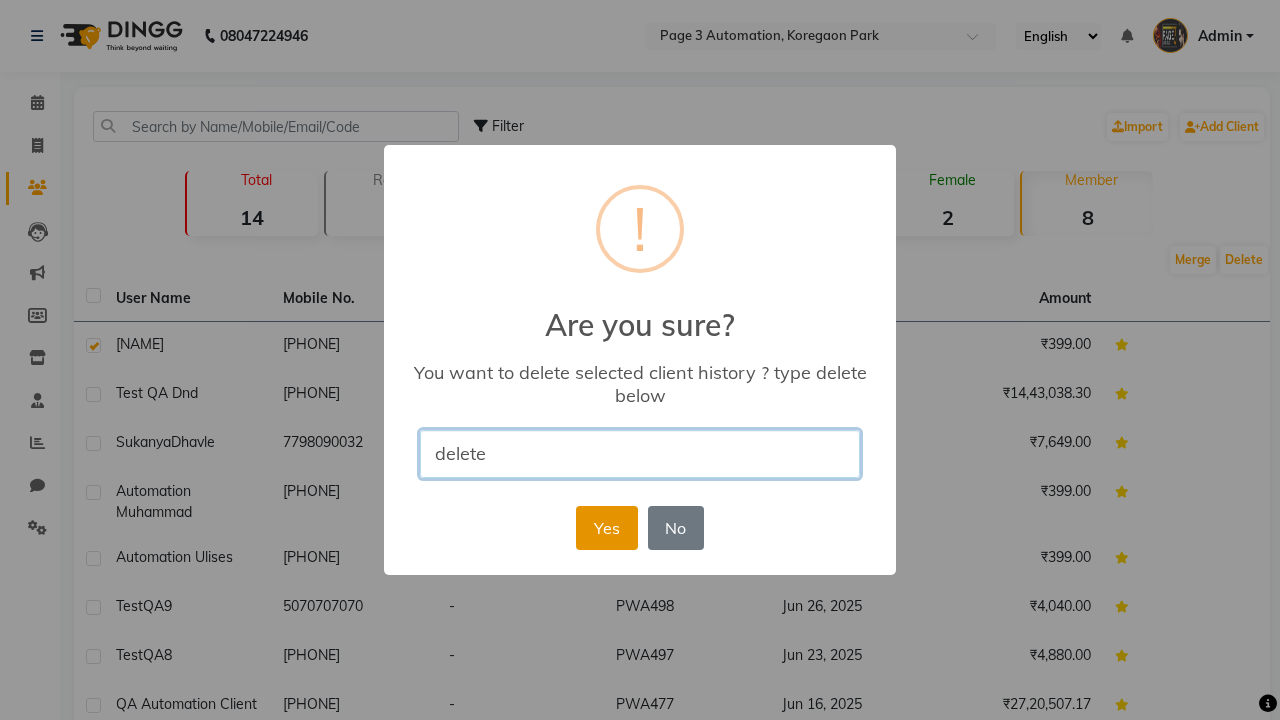 type on "delete" 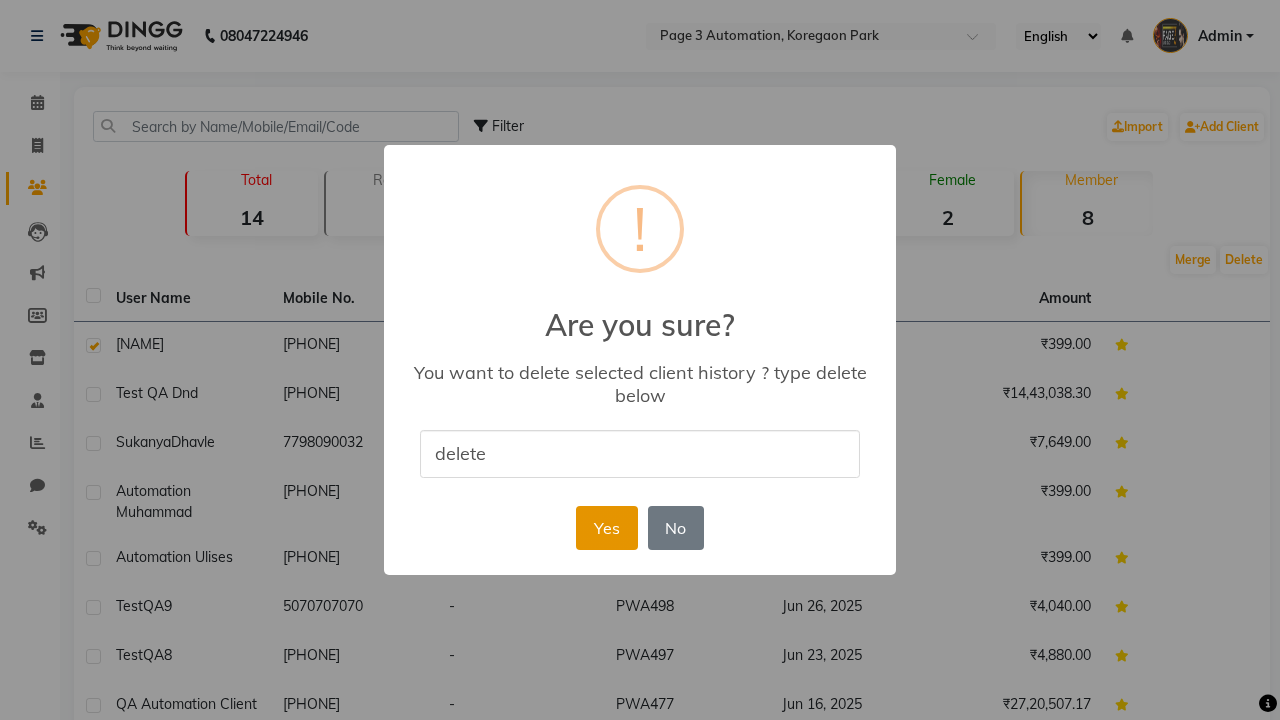 click on "Yes" at bounding box center (606, 528) 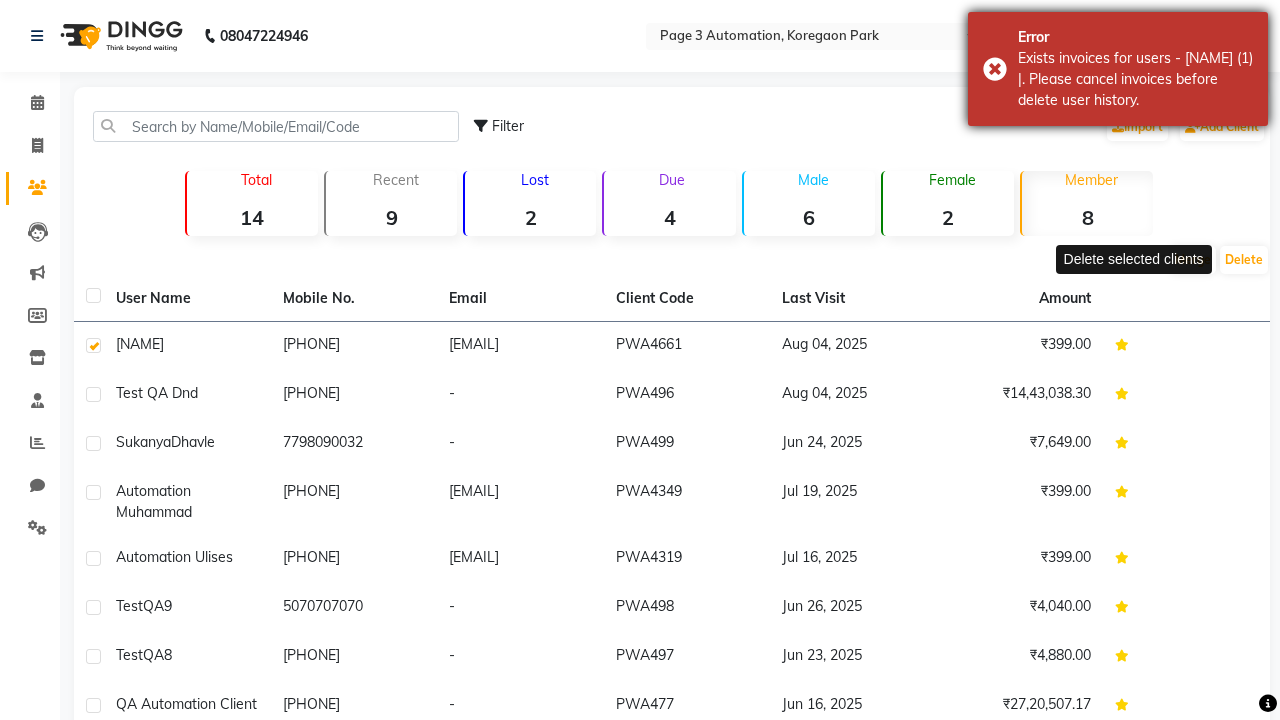 click on "Exists invoices for users -  [NAME]  (1) |. Please cancel invoices before delete user history." at bounding box center [1135, 79] 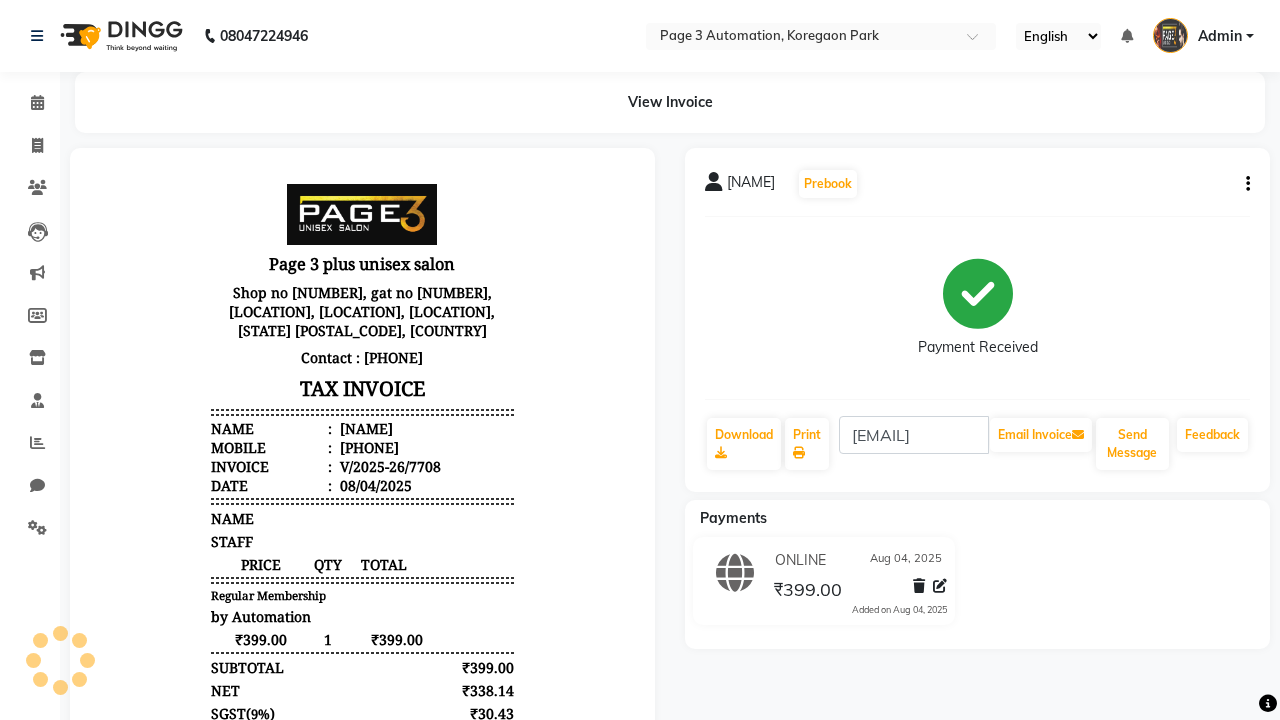click 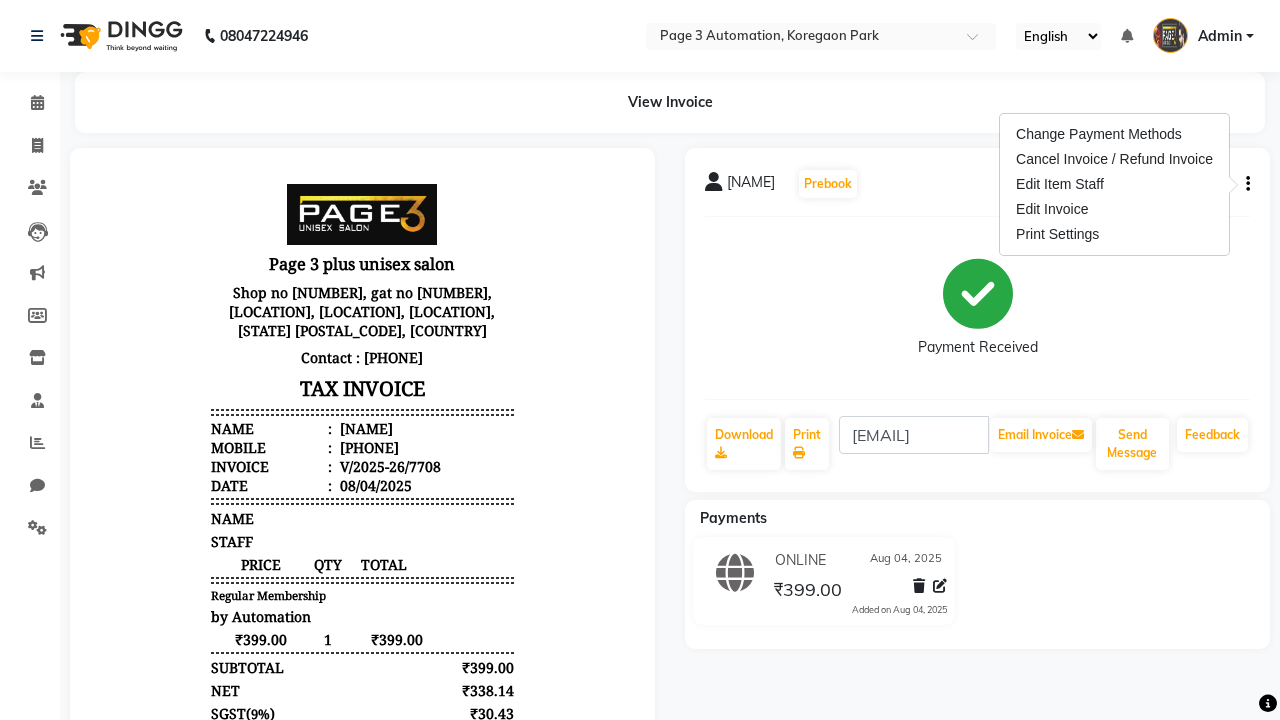 scroll, scrollTop: 0, scrollLeft: 0, axis: both 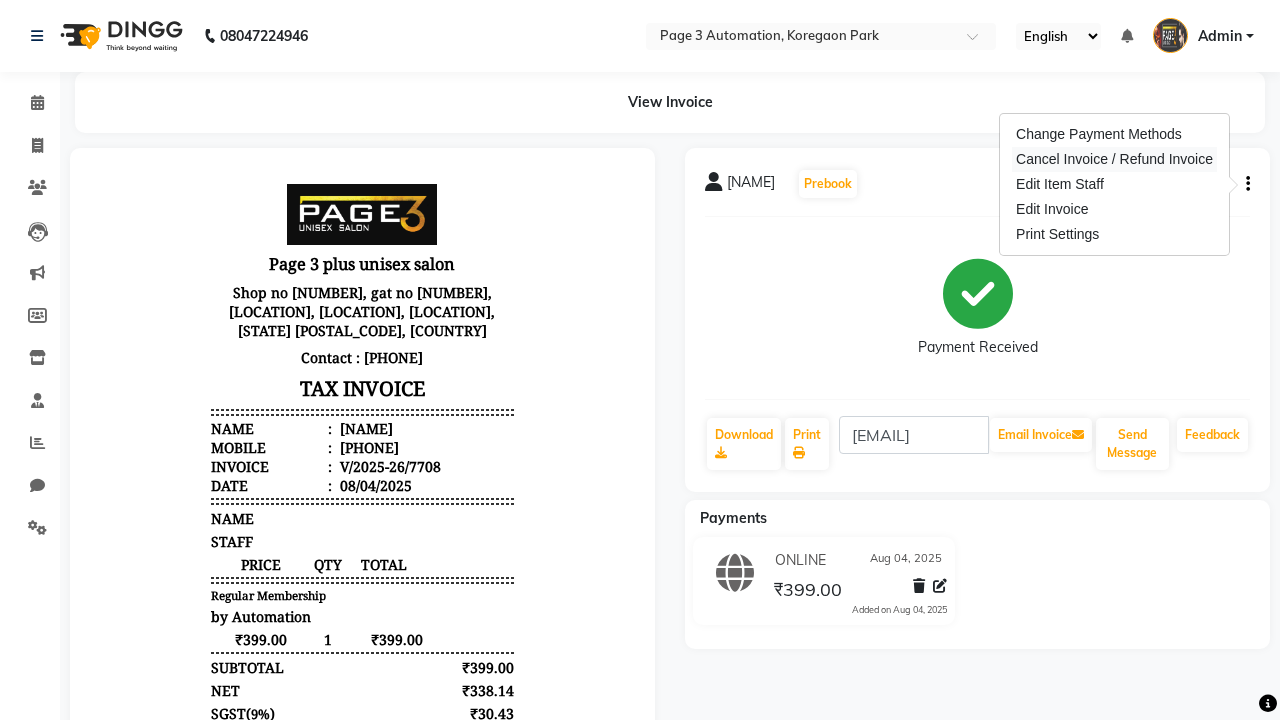 click on "Cancel Invoice / Refund Invoice" at bounding box center (1114, 159) 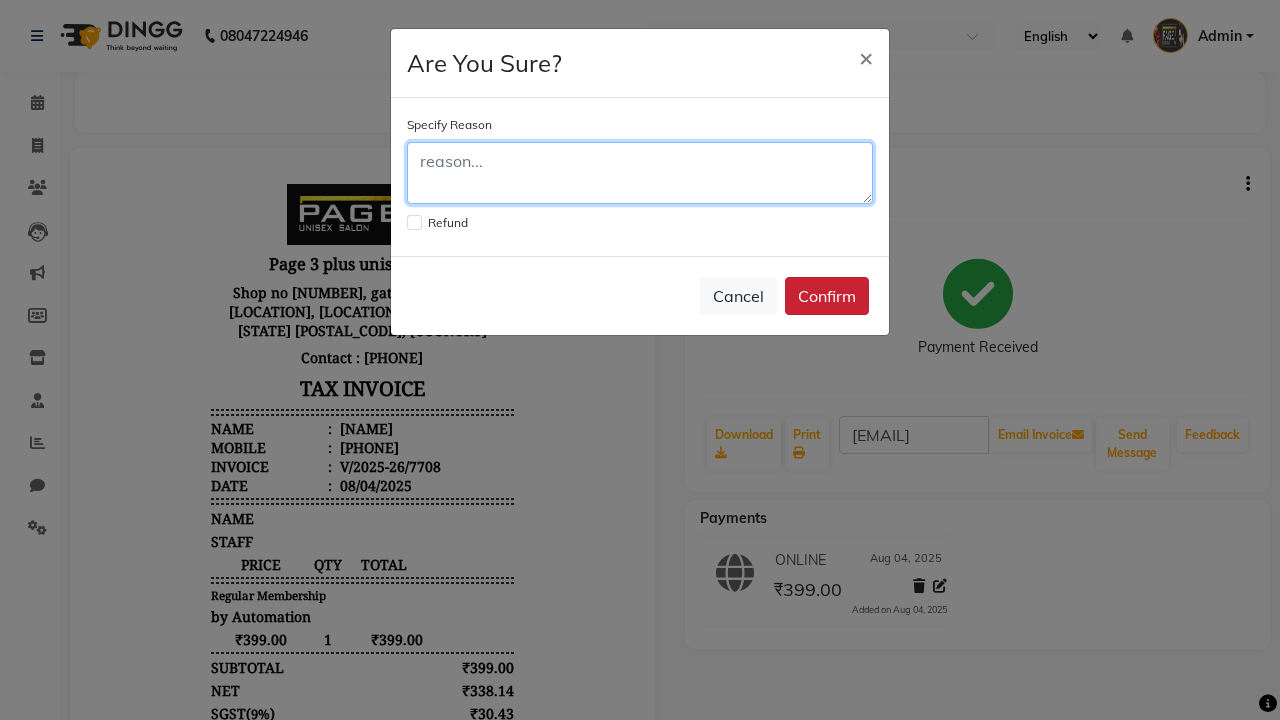 click 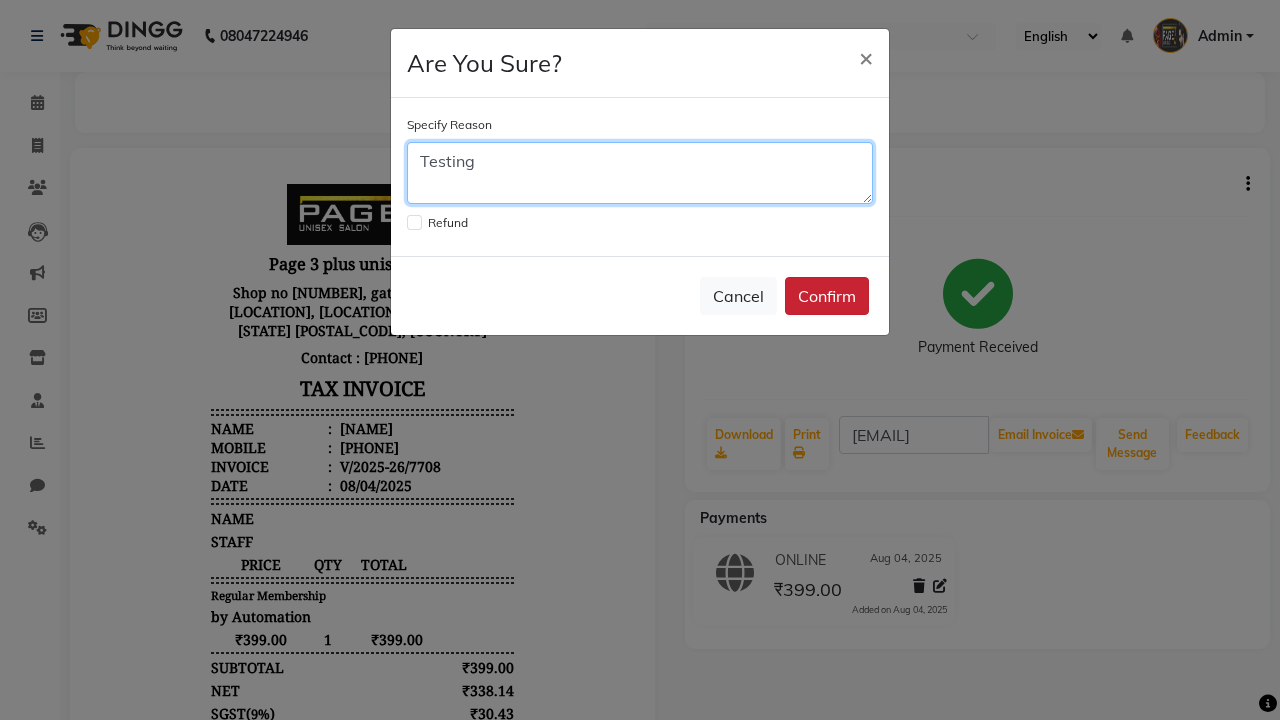 type on "Testing" 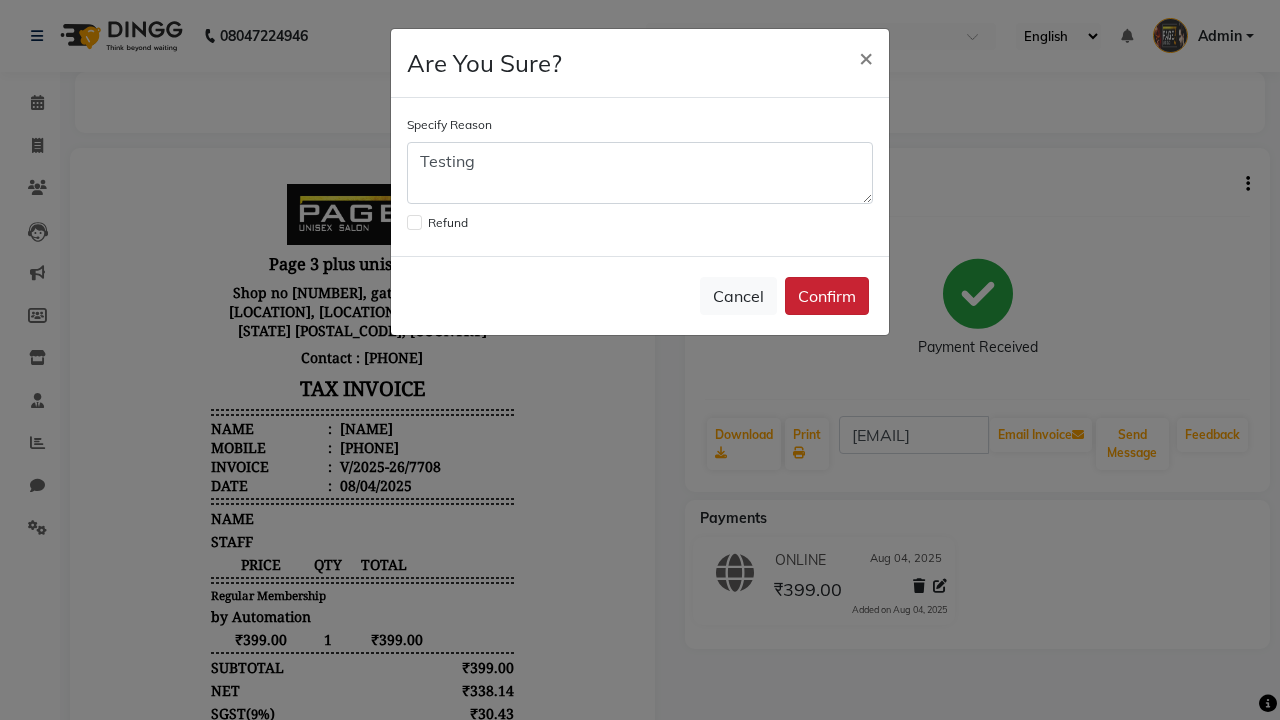 click on "Confirm" 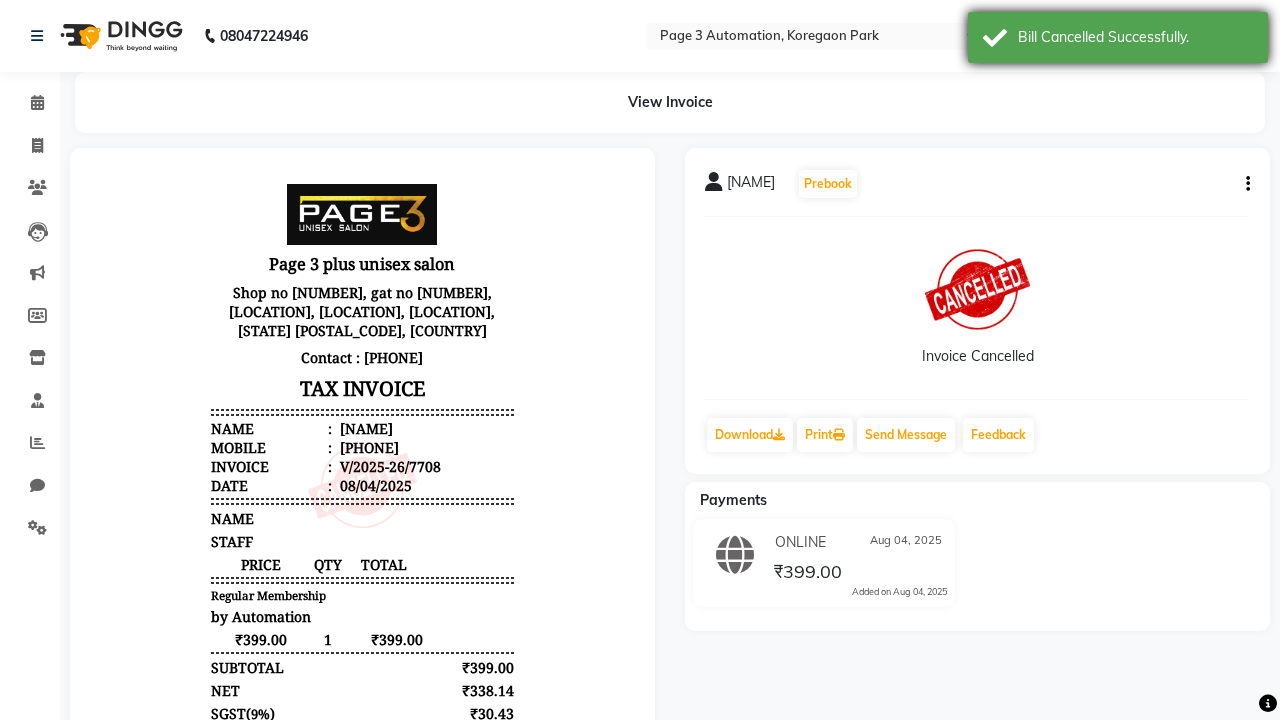 click on "Bill Cancelled Successfully." at bounding box center [1135, 37] 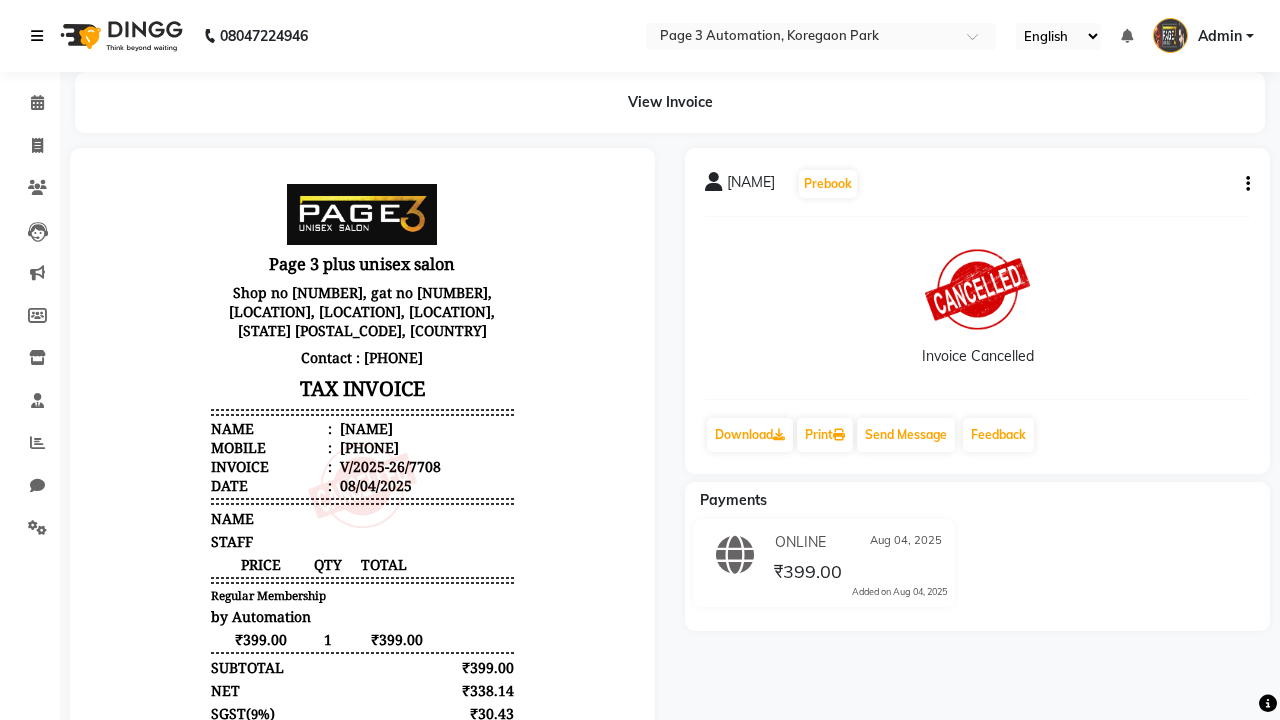 click at bounding box center [37, 36] 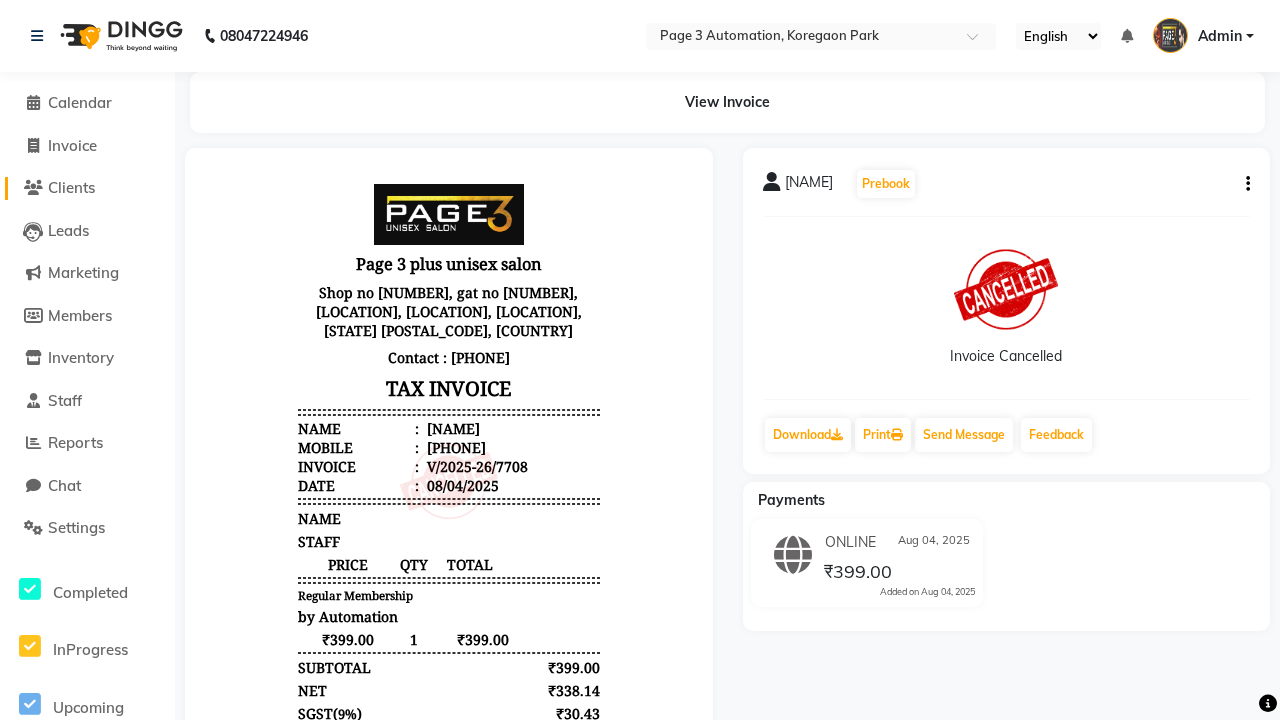 click on "Clients" 